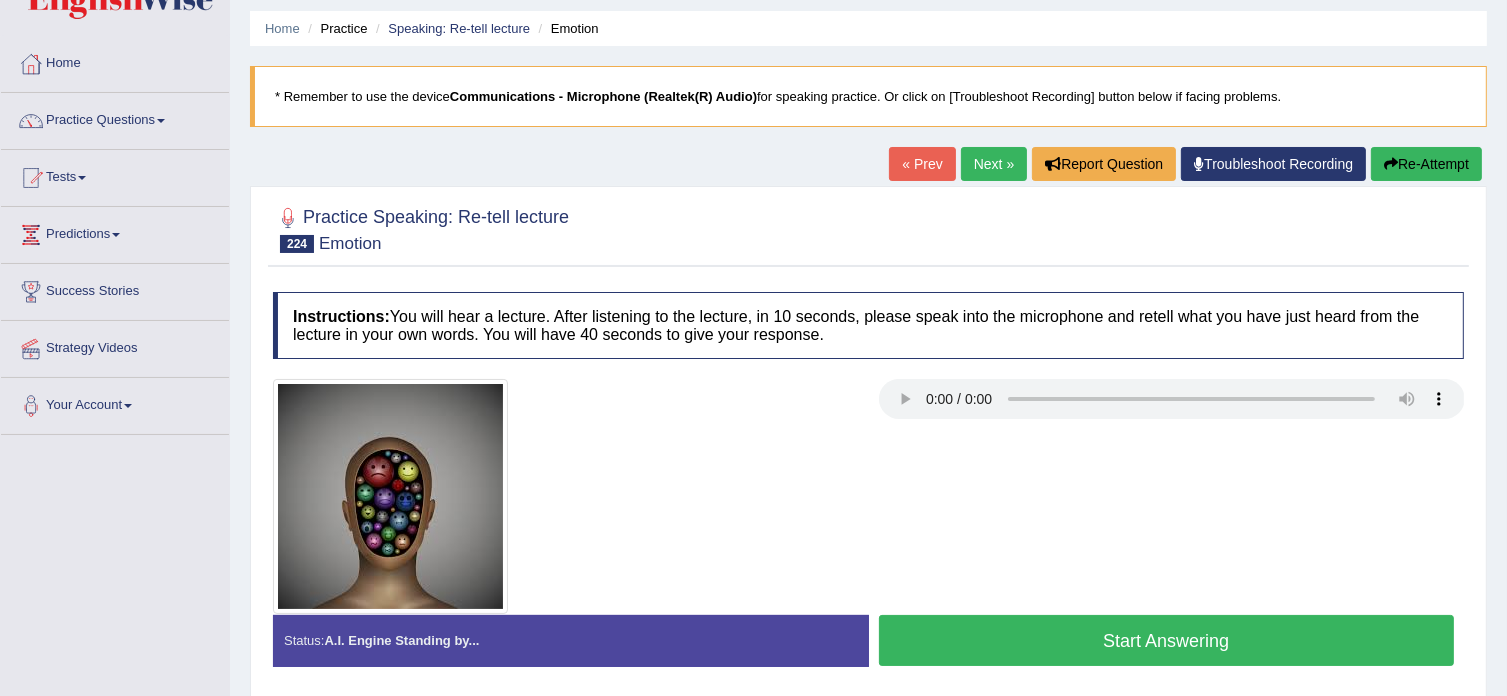 scroll, scrollTop: 63, scrollLeft: 0, axis: vertical 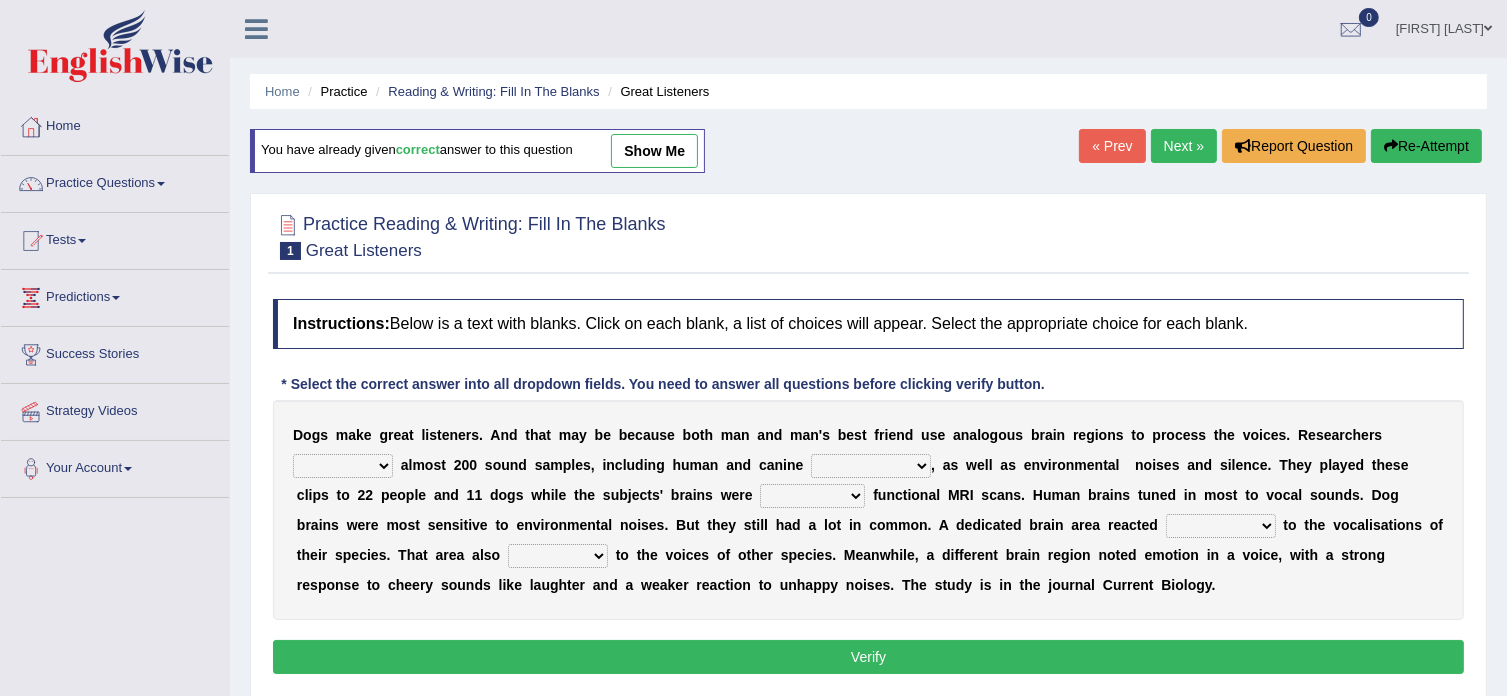 click on "Practice Questions" at bounding box center [115, 181] 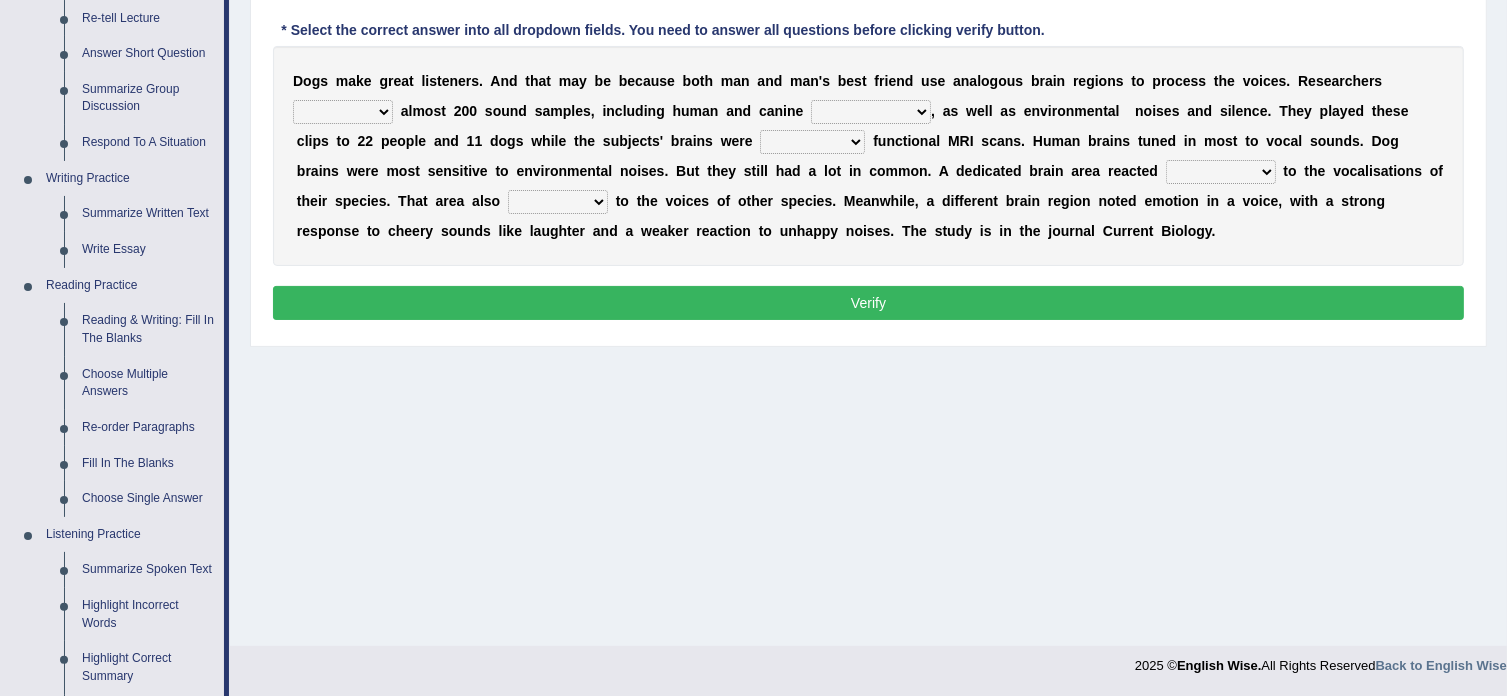 scroll, scrollTop: 356, scrollLeft: 0, axis: vertical 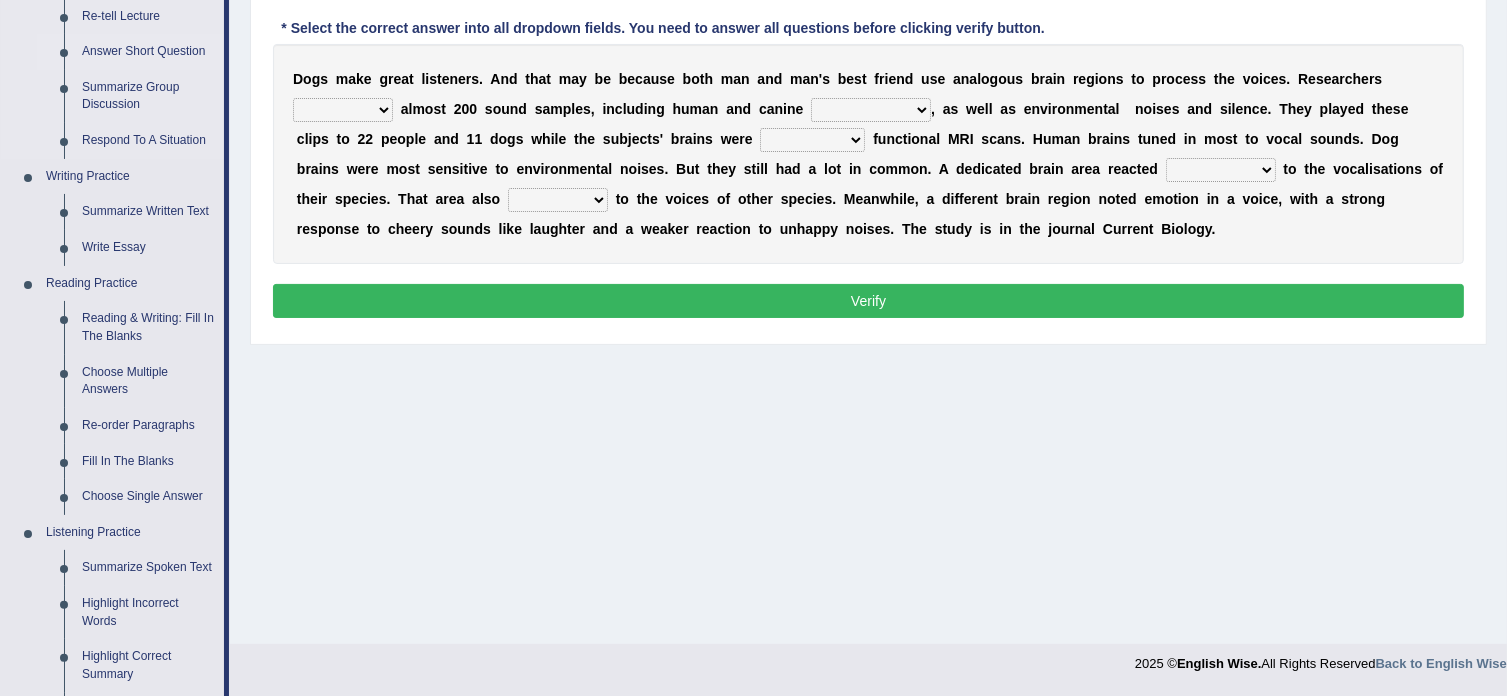 click on "Answer Short Question" at bounding box center [148, 52] 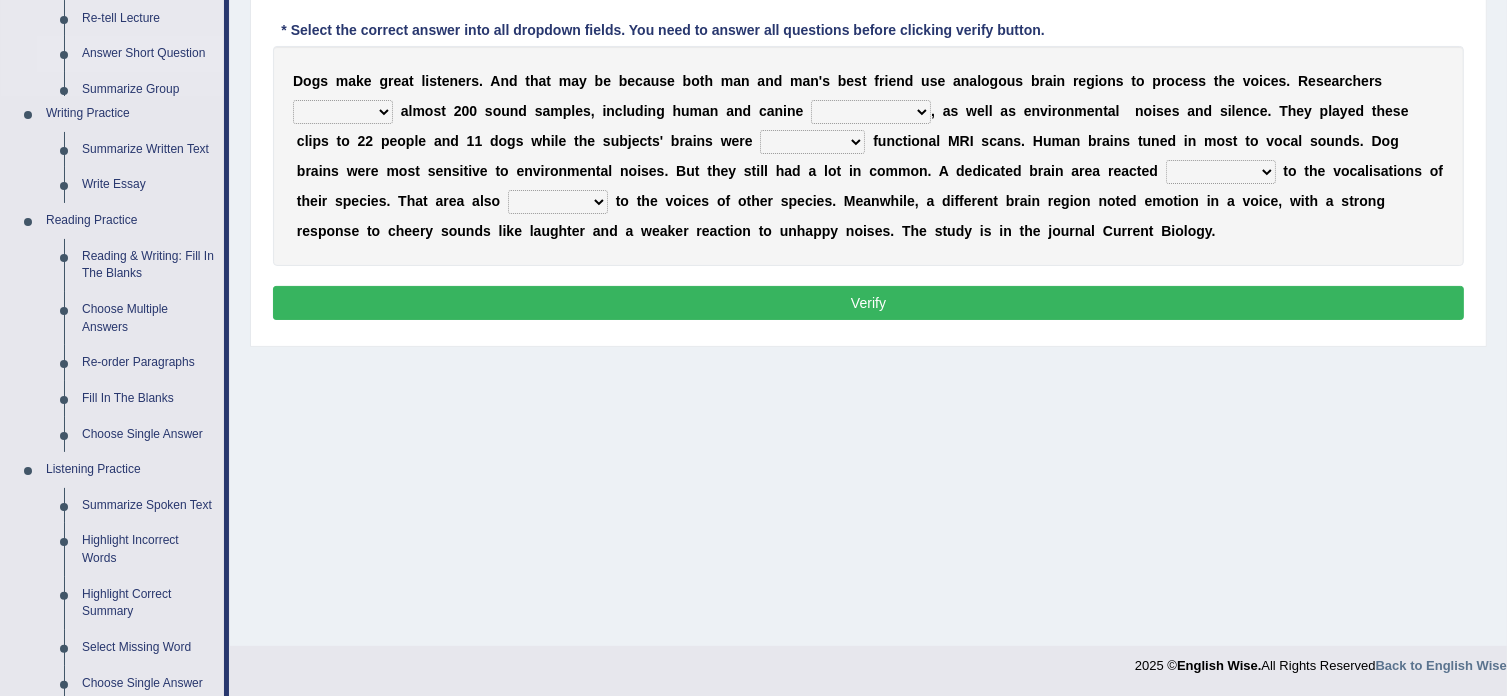 scroll, scrollTop: 770, scrollLeft: 0, axis: vertical 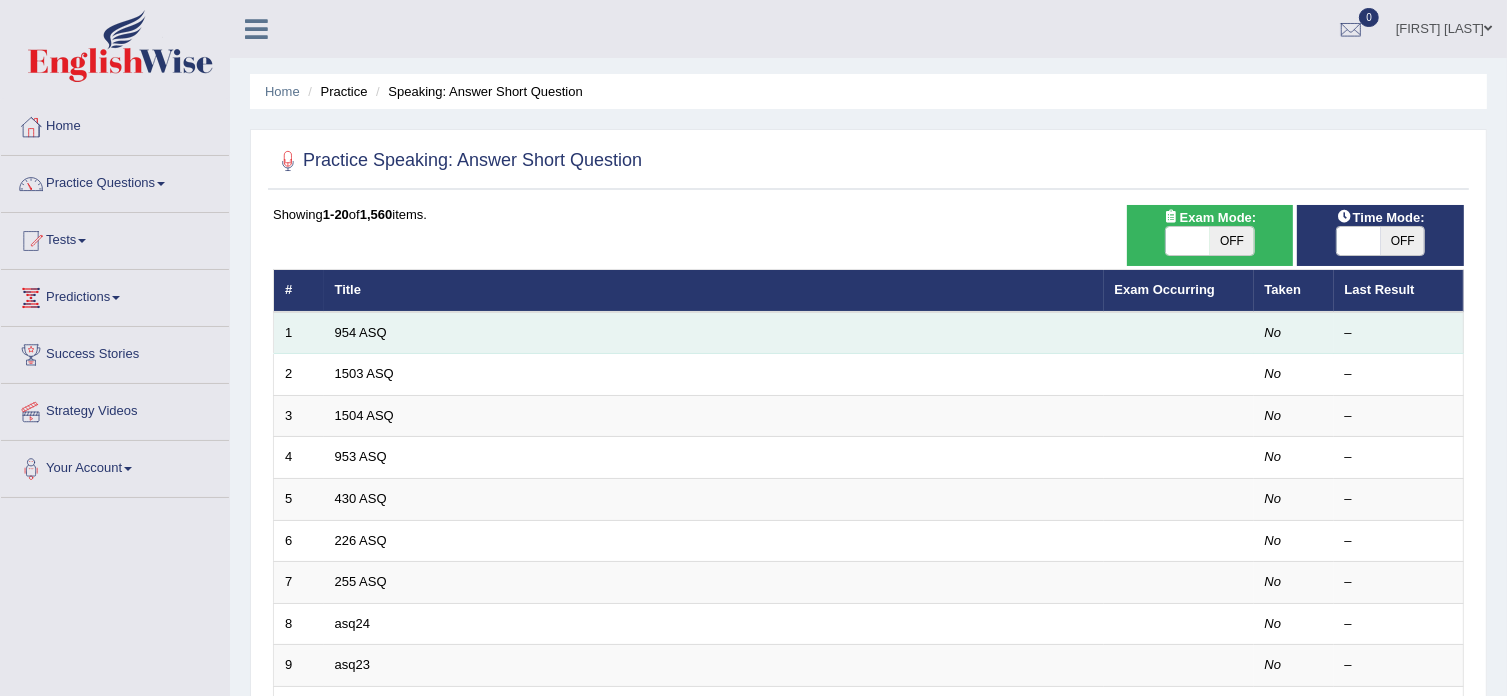 click on "954 ASQ" at bounding box center [714, 333] 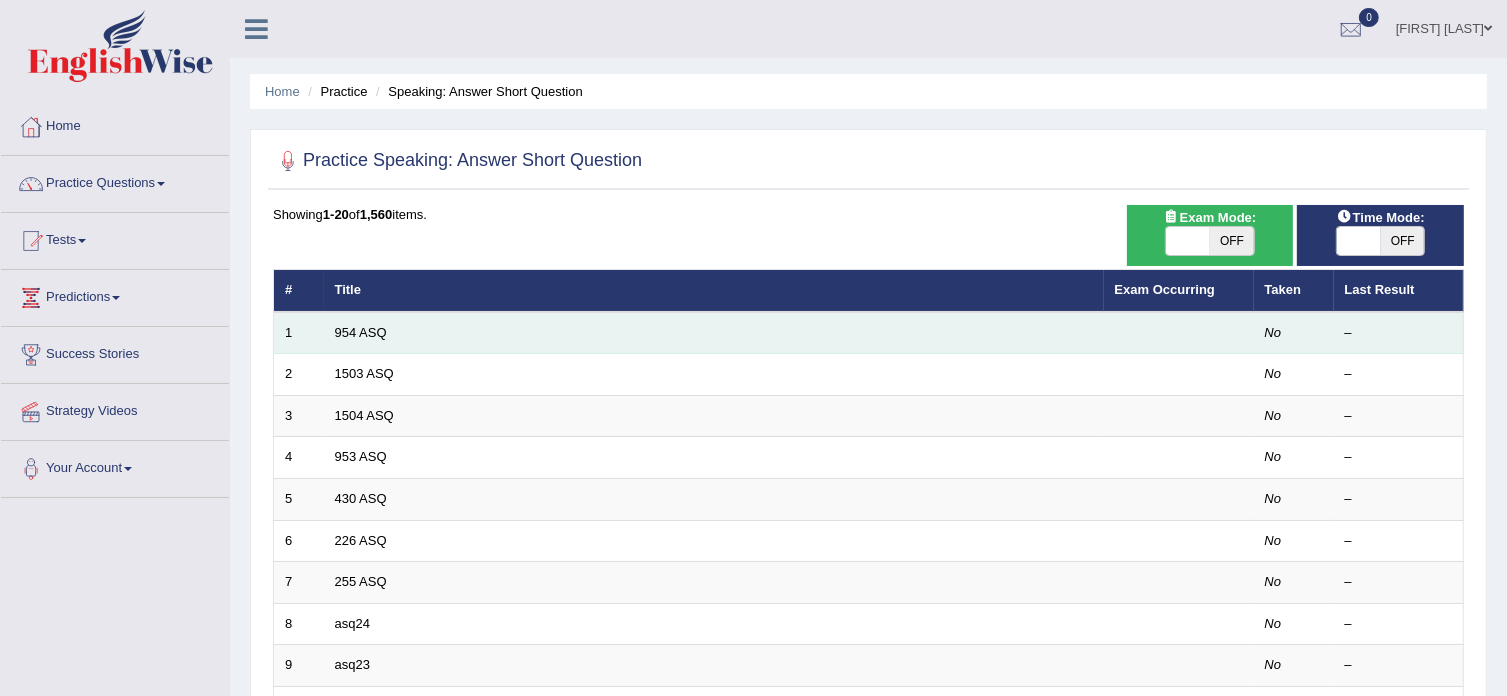 click on "954 ASQ" at bounding box center [714, 333] 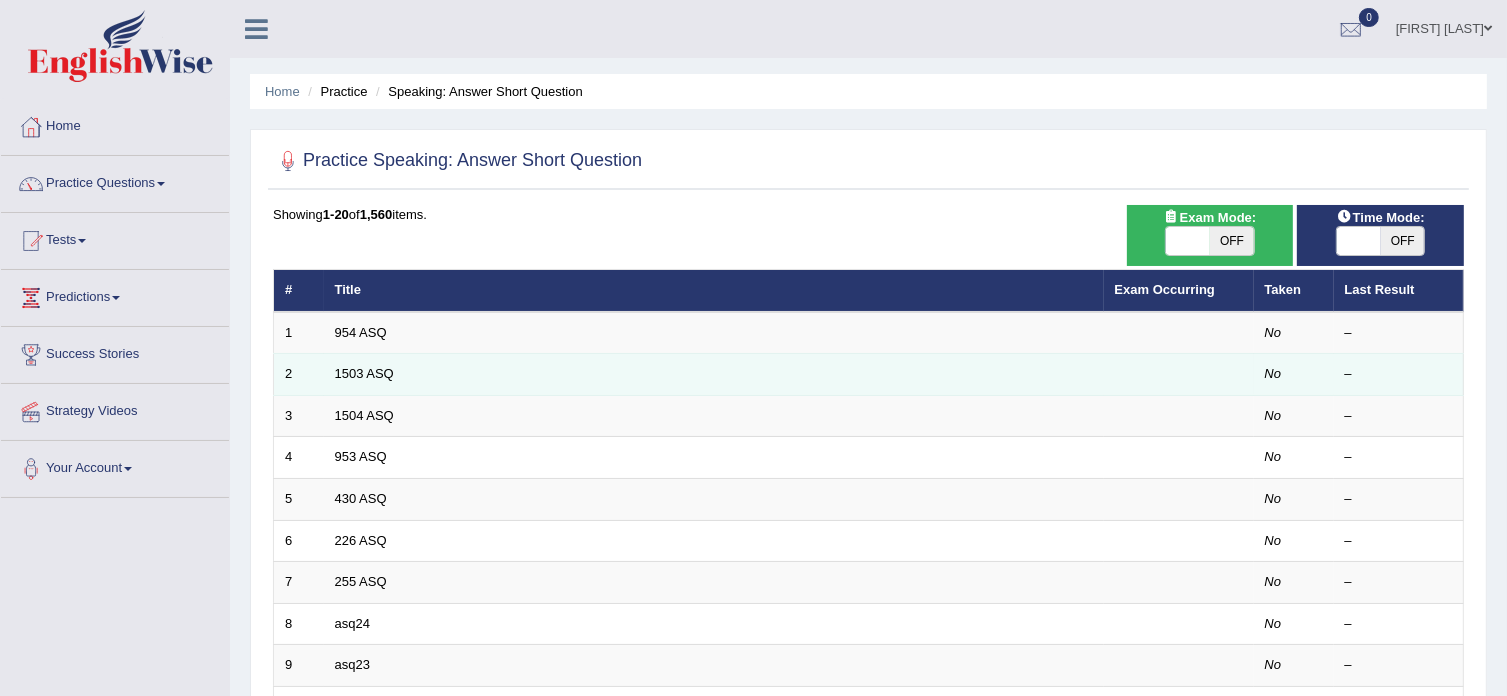 click on "1503 ASQ" at bounding box center (714, 375) 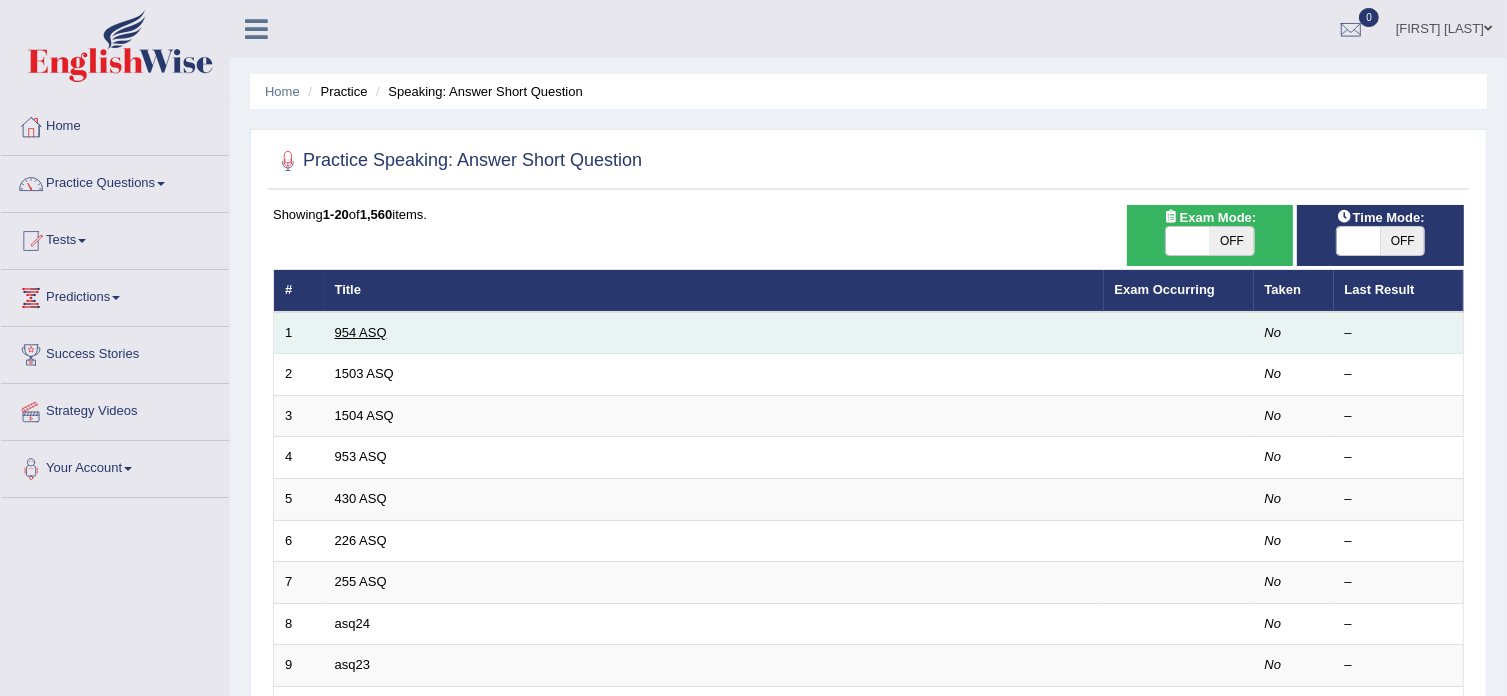 click on "954 ASQ" at bounding box center (361, 332) 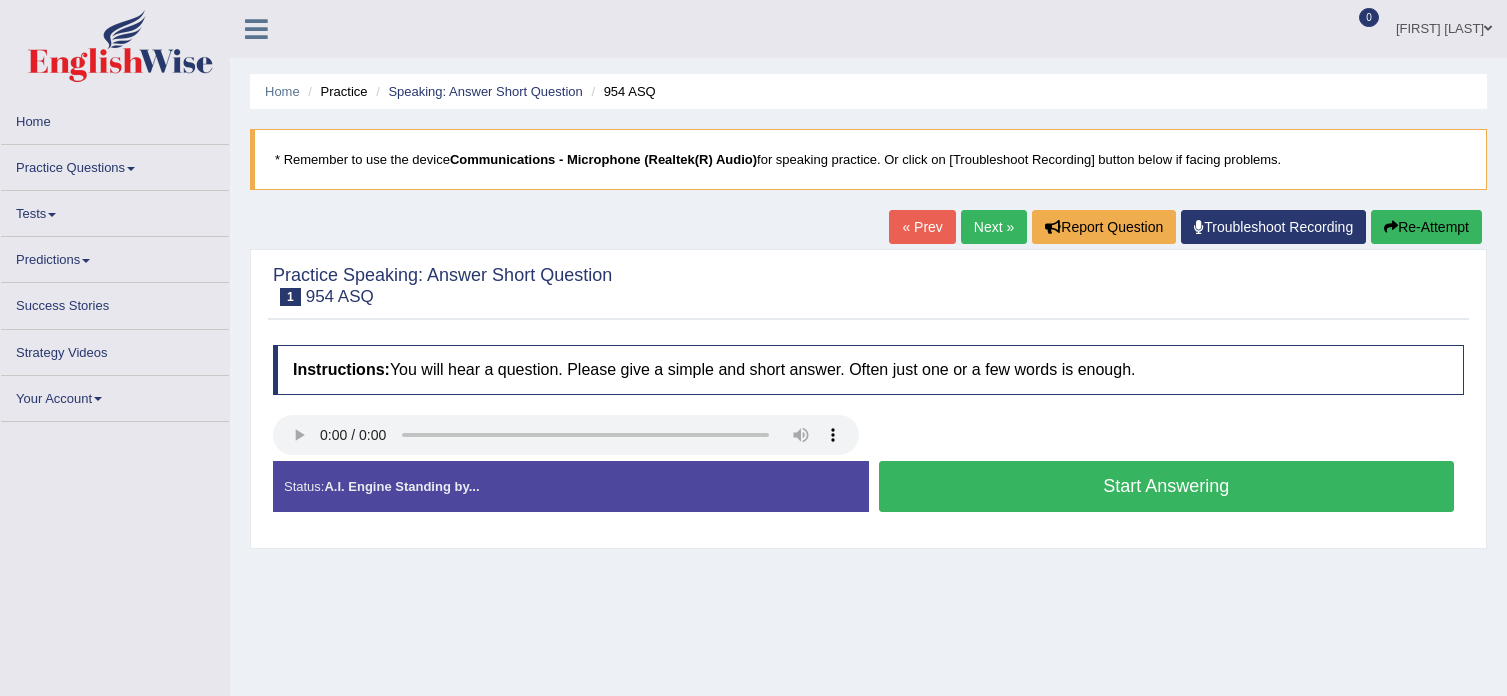 scroll, scrollTop: 0, scrollLeft: 0, axis: both 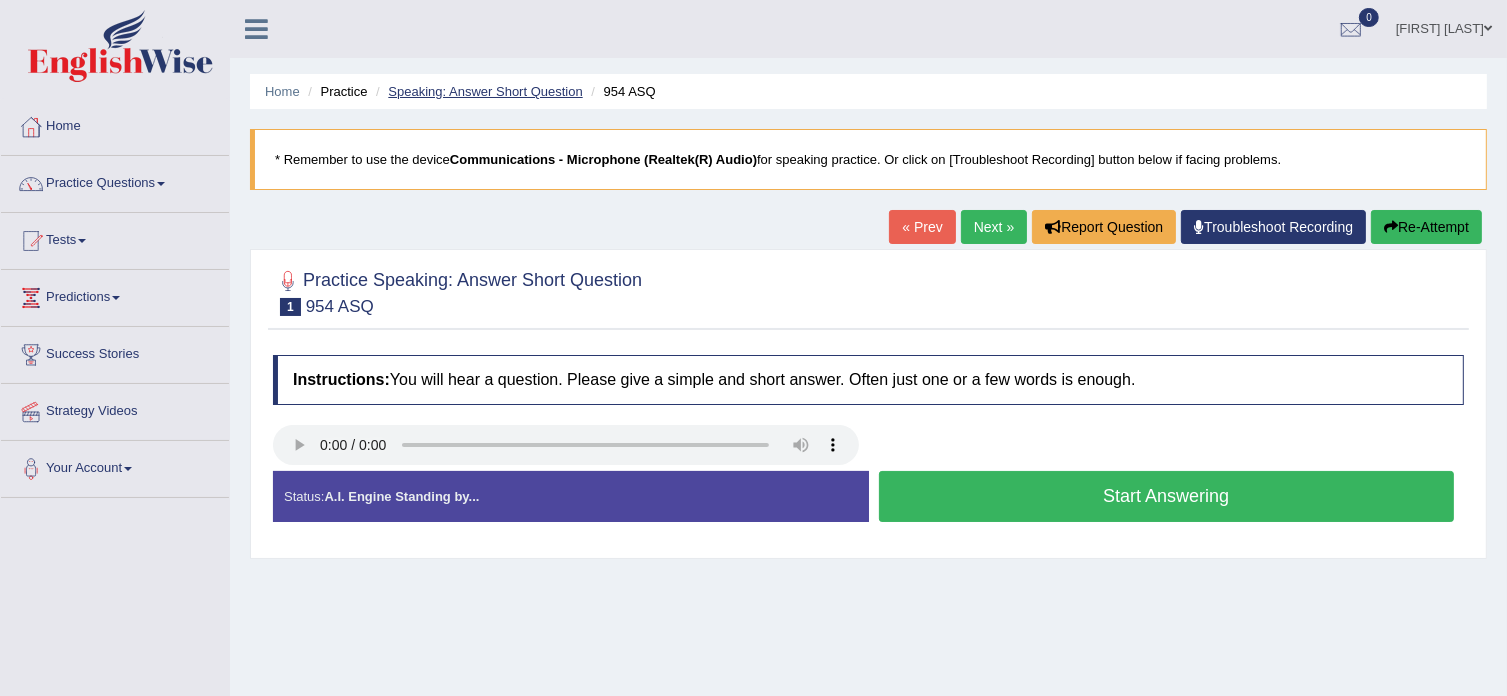 click on "Speaking: Answer Short Question" at bounding box center [485, 91] 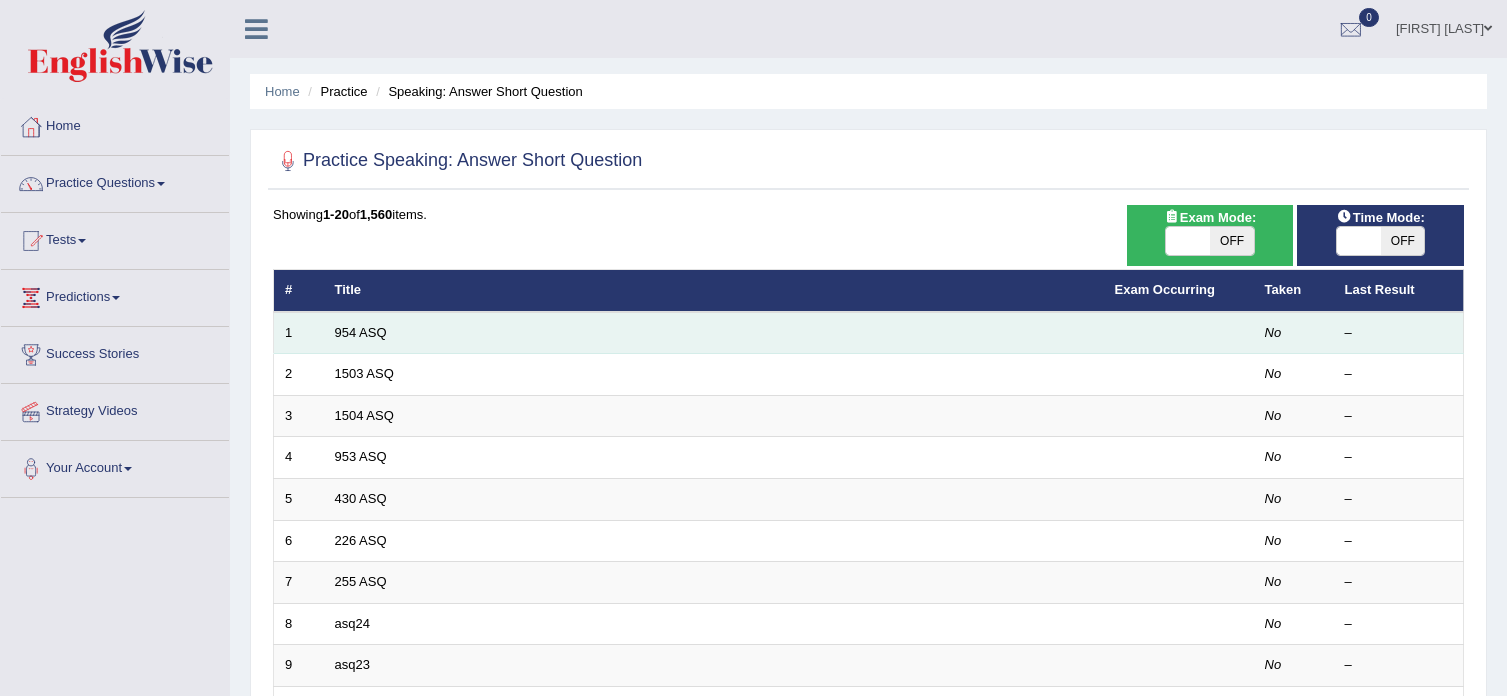 scroll, scrollTop: 0, scrollLeft: 0, axis: both 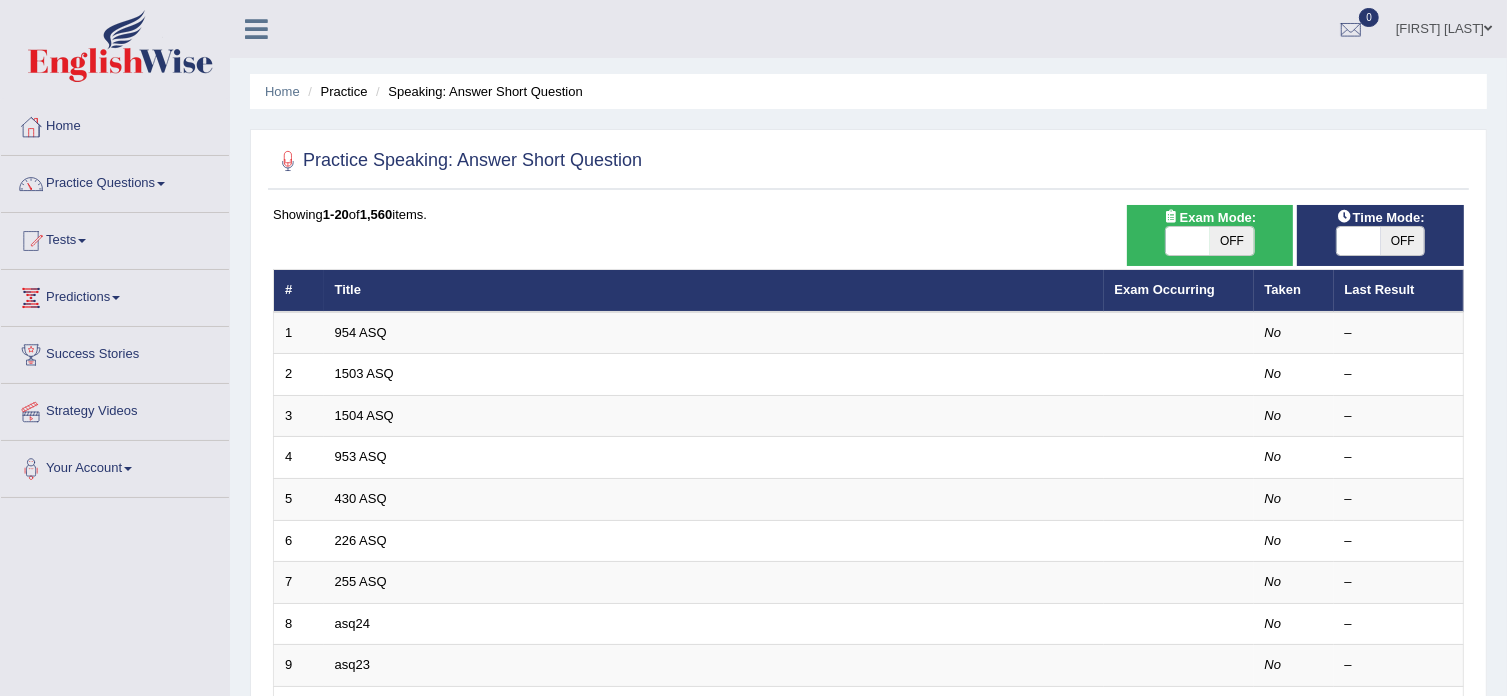 click at bounding box center [1359, 241] 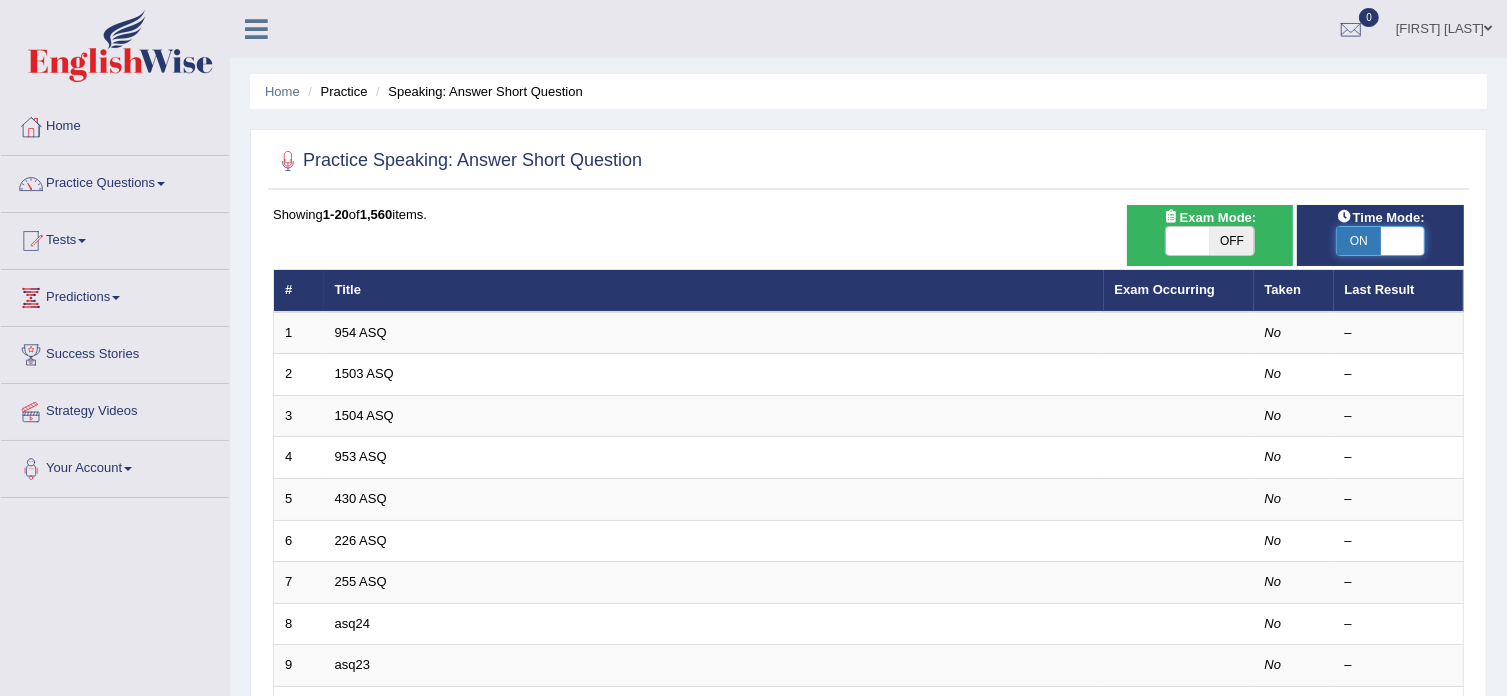 checkbox on "true" 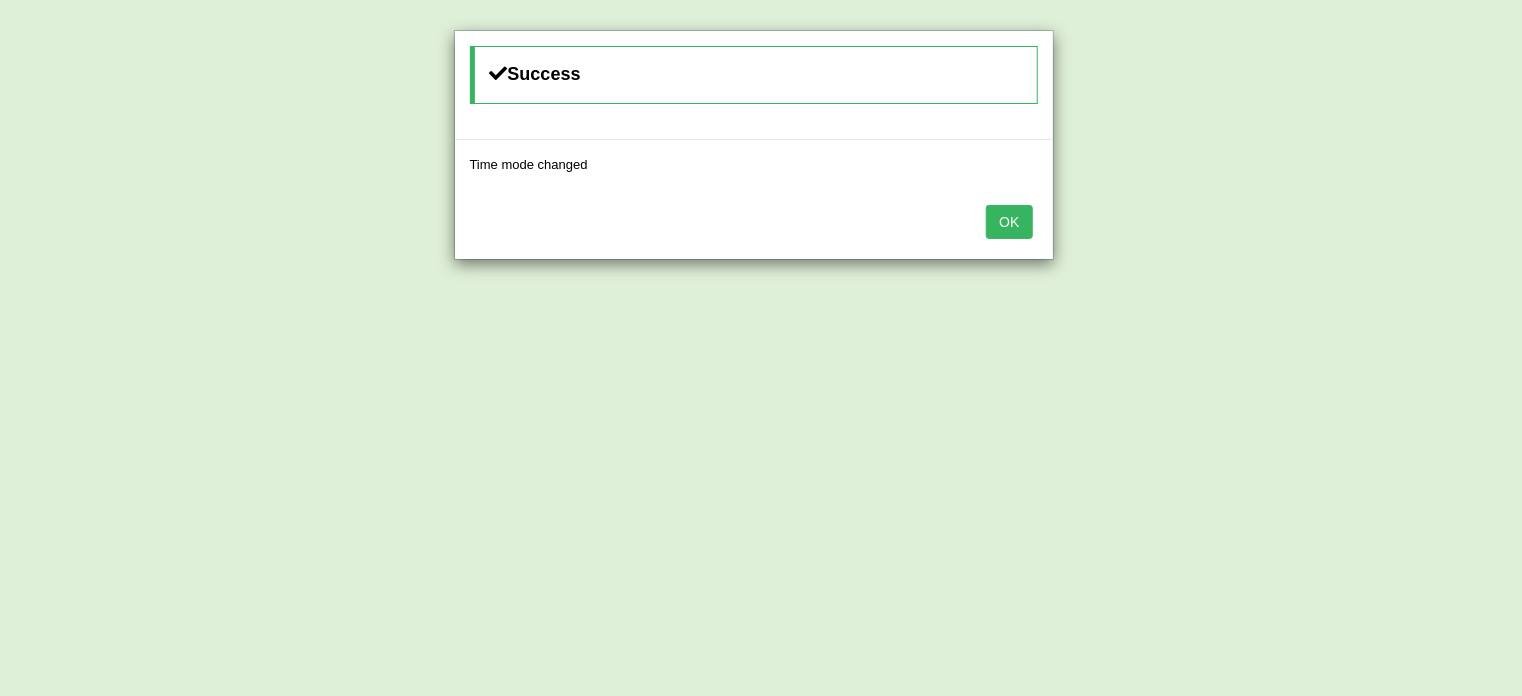 click on "OK" at bounding box center [754, 224] 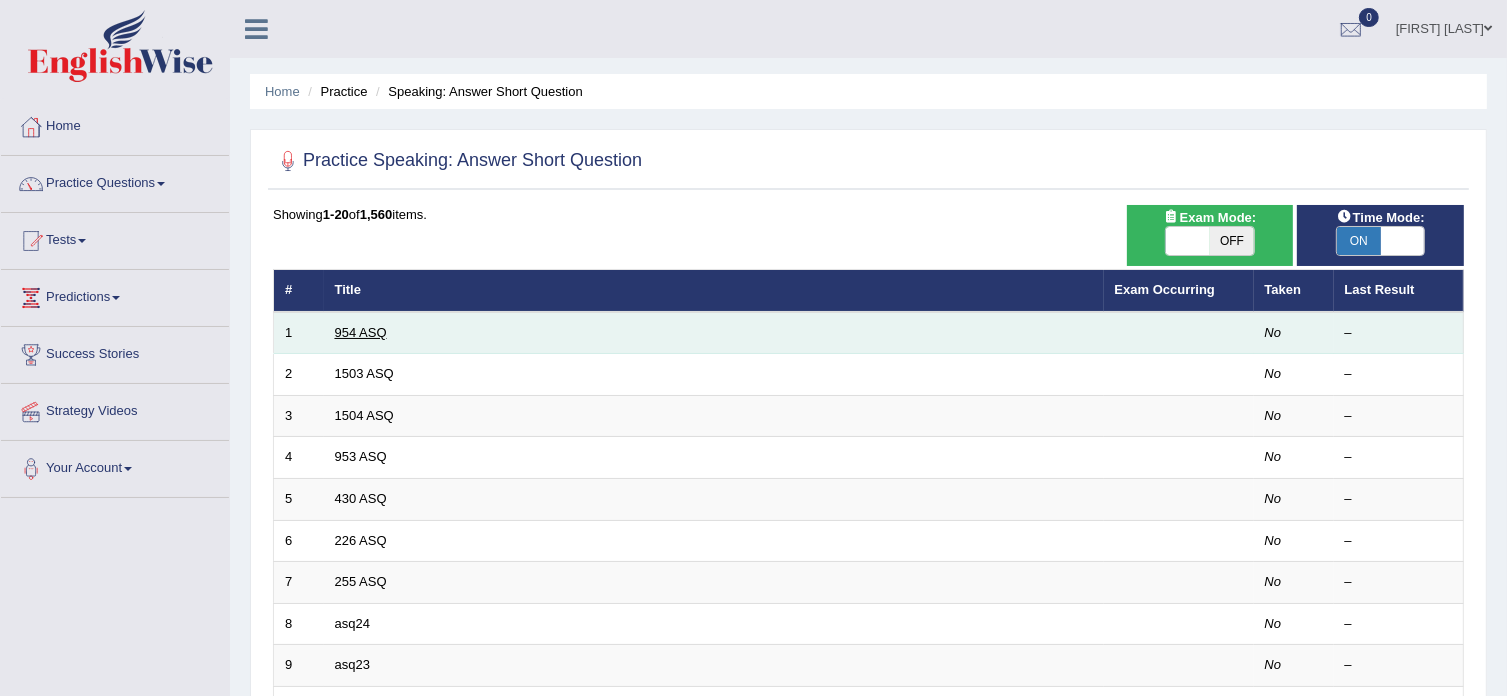 click on "954 ASQ" at bounding box center (361, 332) 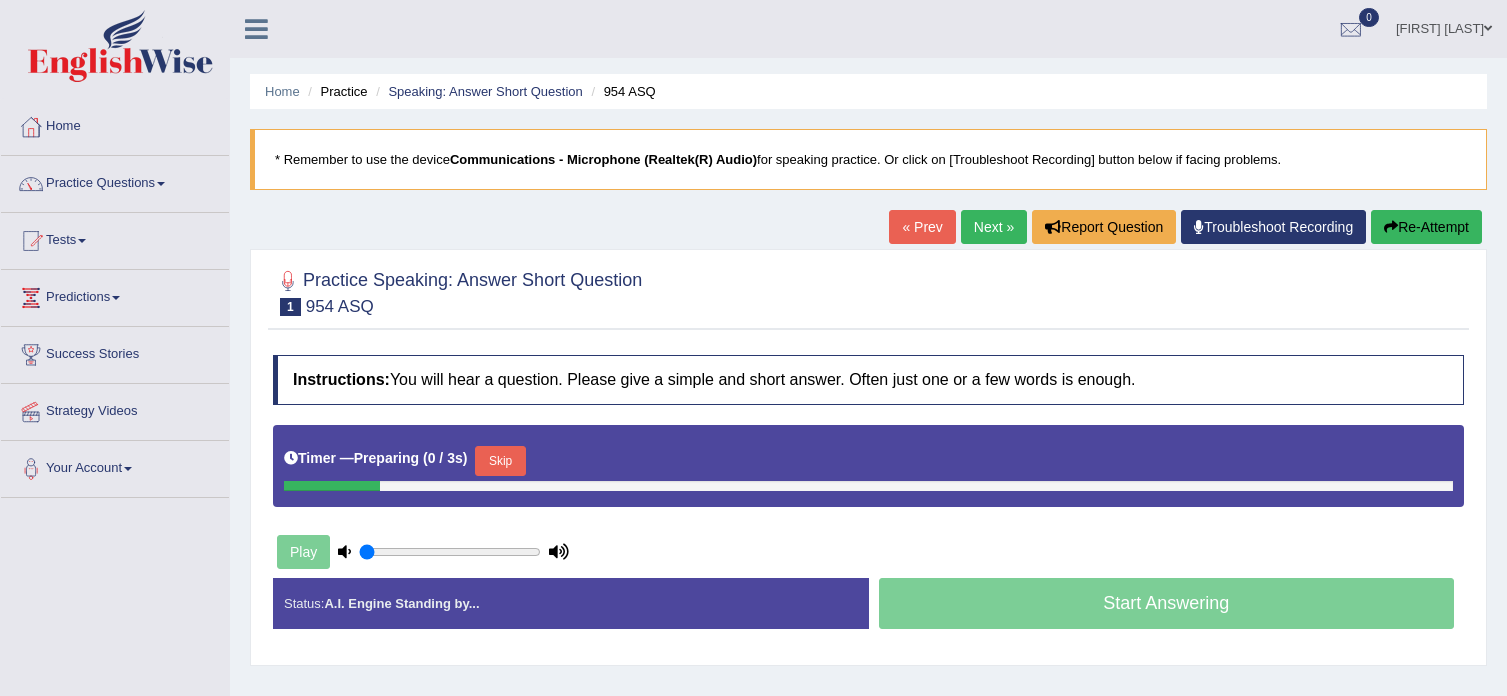 scroll, scrollTop: 0, scrollLeft: 0, axis: both 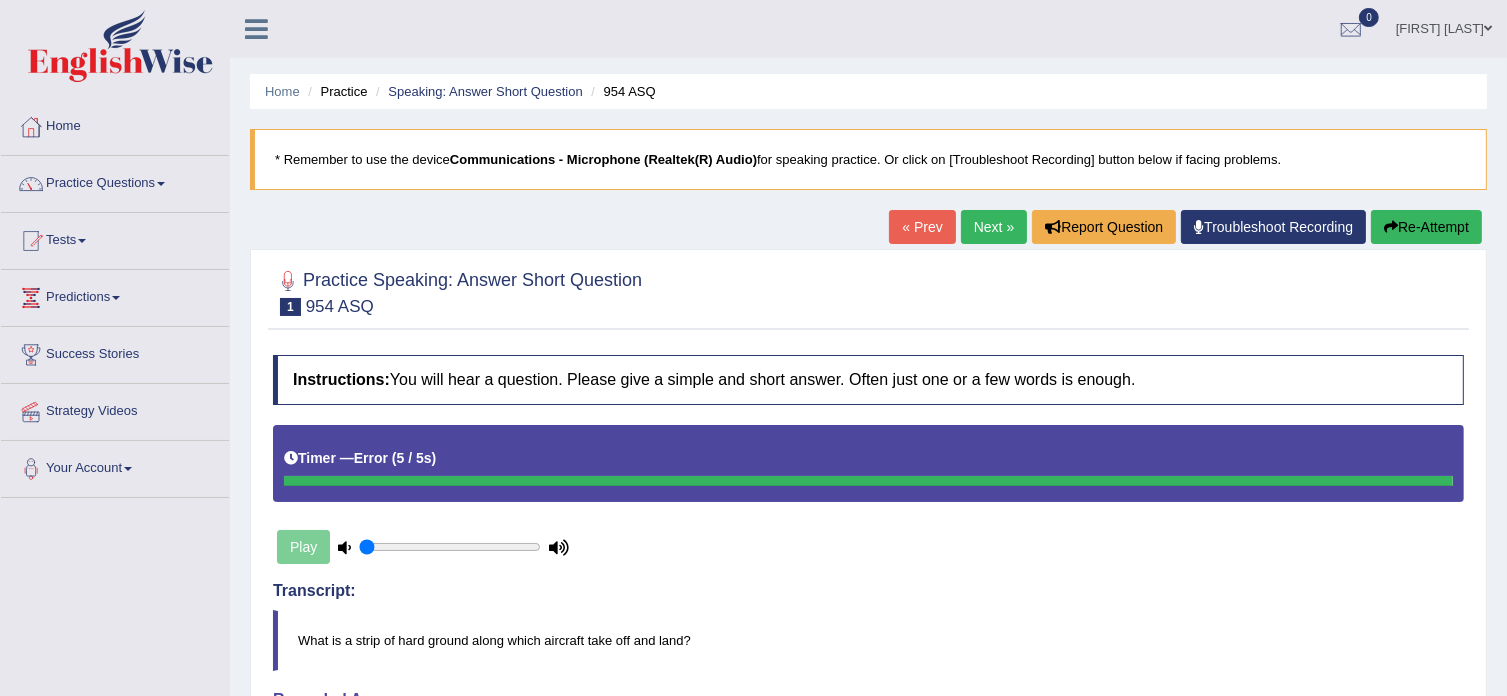 click on "Re-Attempt" at bounding box center (1426, 227) 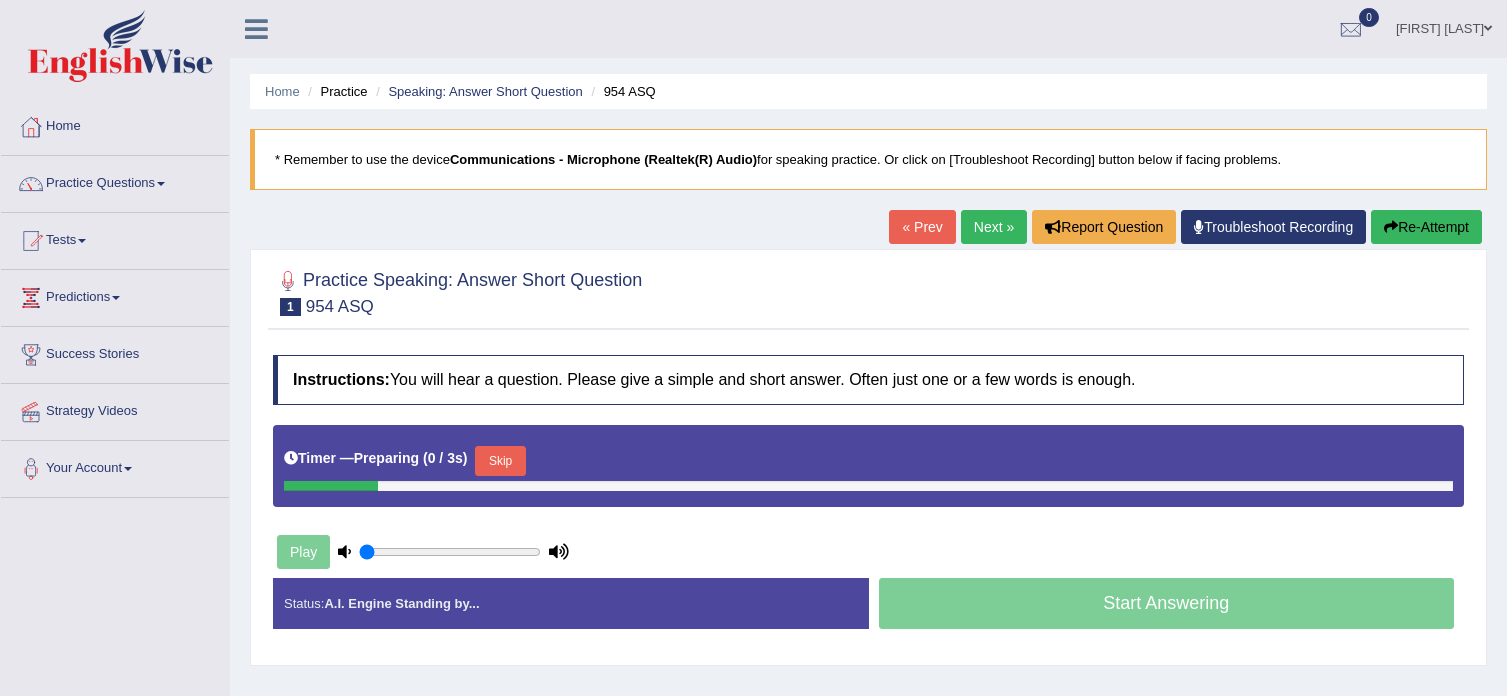 scroll, scrollTop: 0, scrollLeft: 0, axis: both 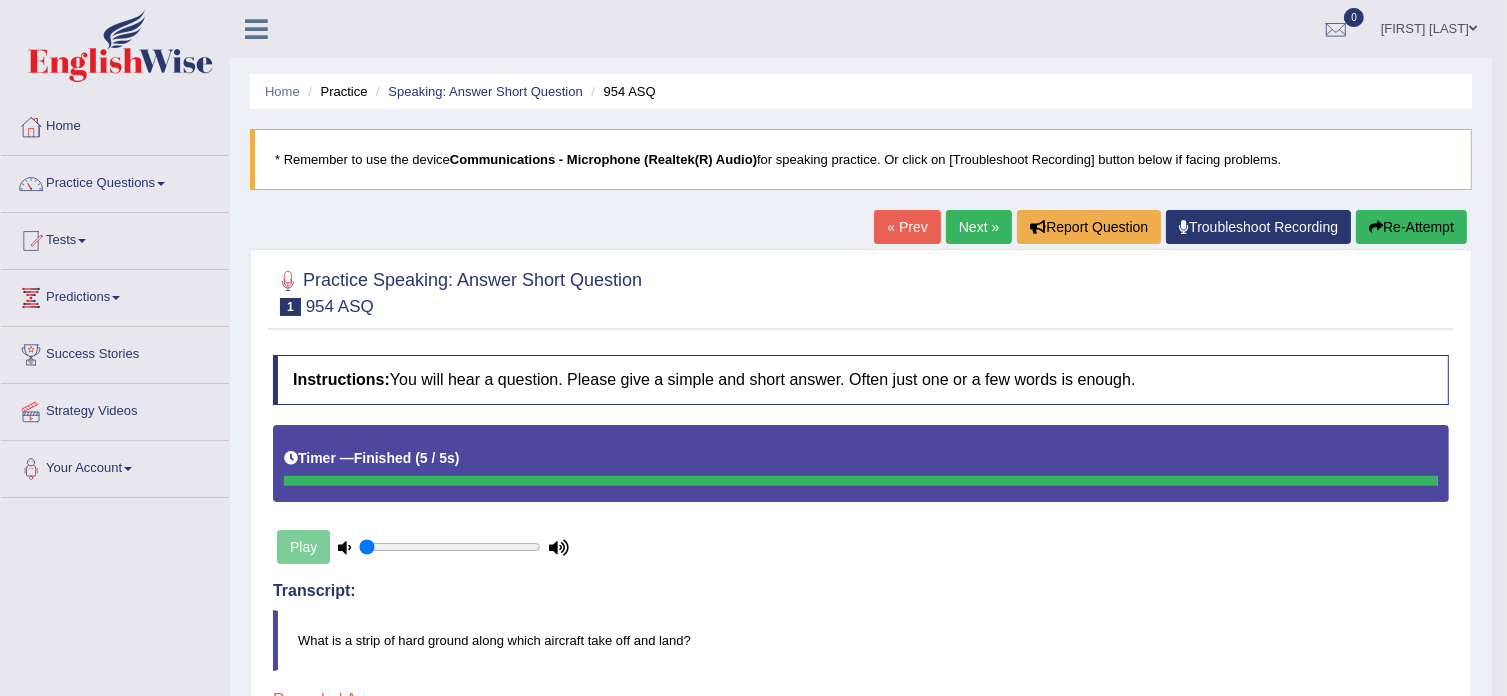 click on "Next »" at bounding box center (979, 227) 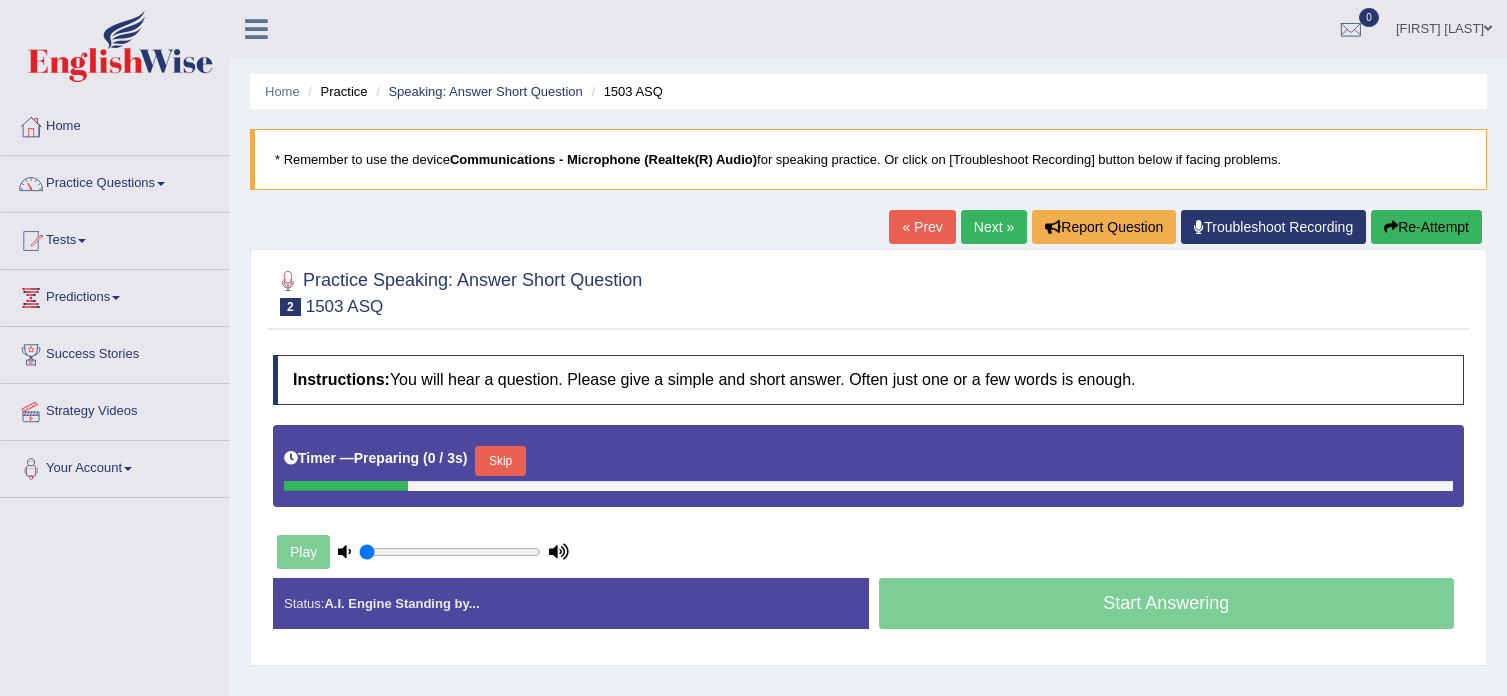 scroll, scrollTop: 0, scrollLeft: 0, axis: both 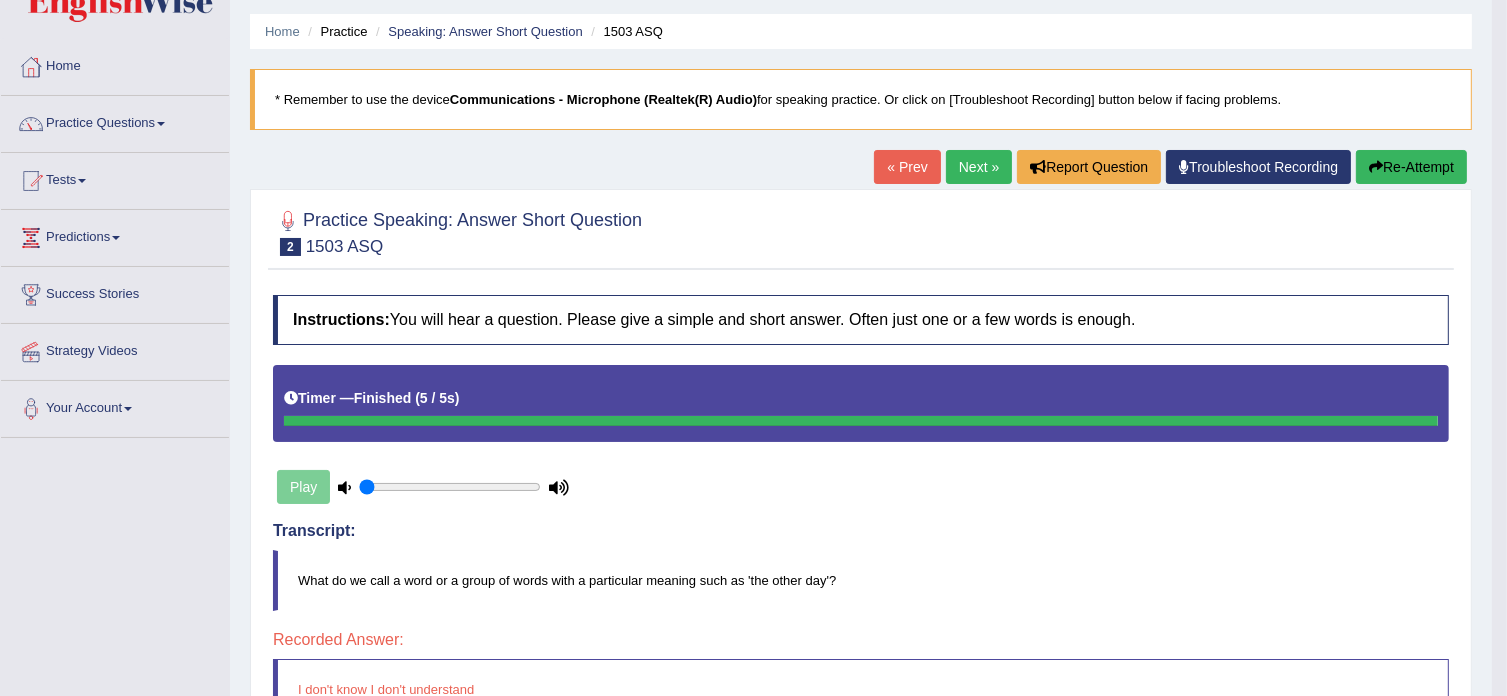 click on "Re-Attempt" at bounding box center [1411, 167] 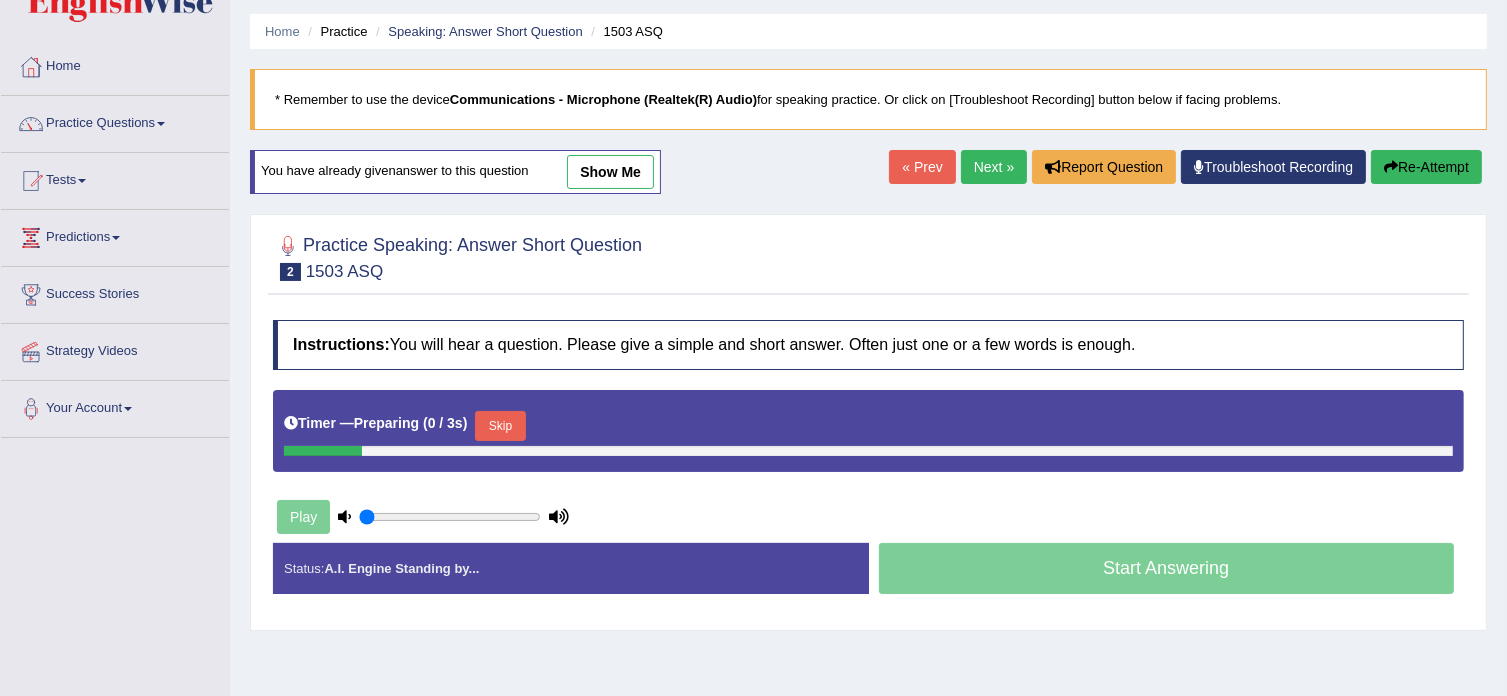 scroll, scrollTop: 60, scrollLeft: 0, axis: vertical 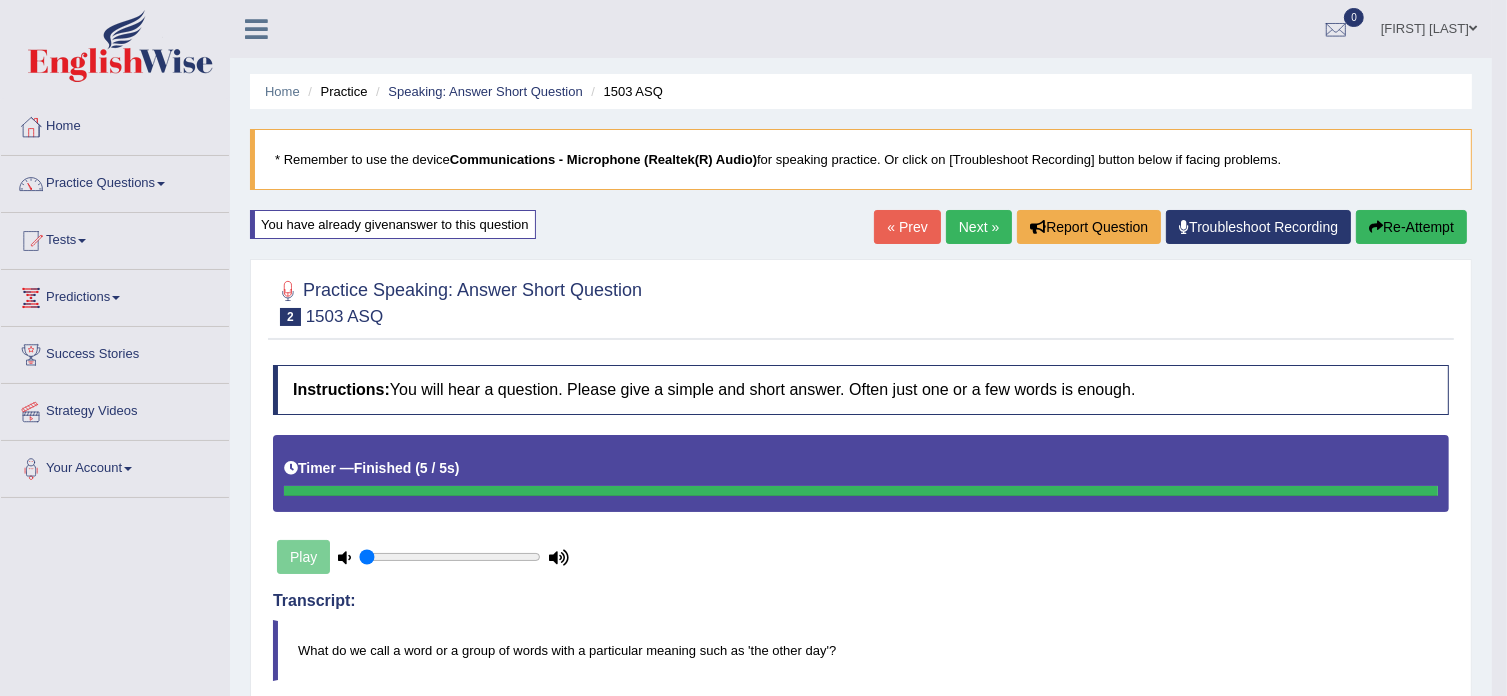 click on "Next »" at bounding box center [979, 227] 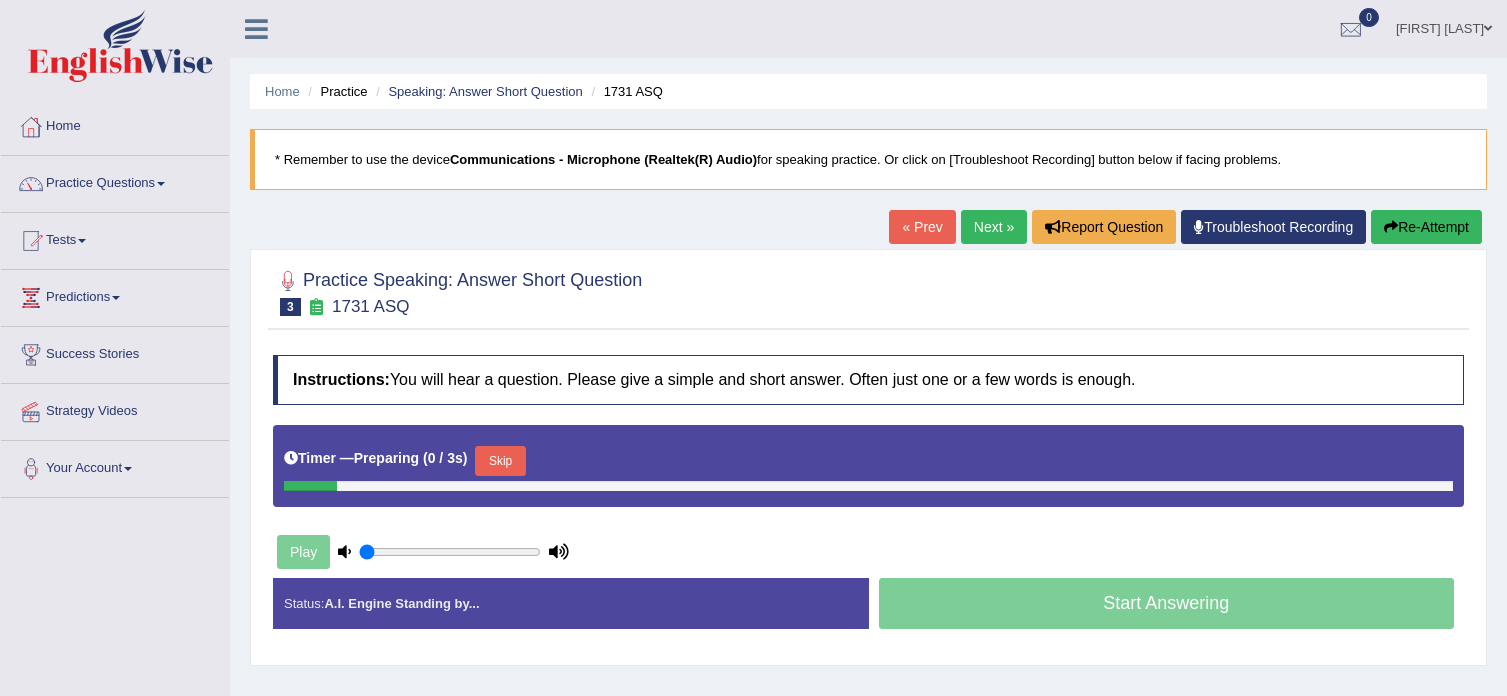 scroll, scrollTop: 0, scrollLeft: 0, axis: both 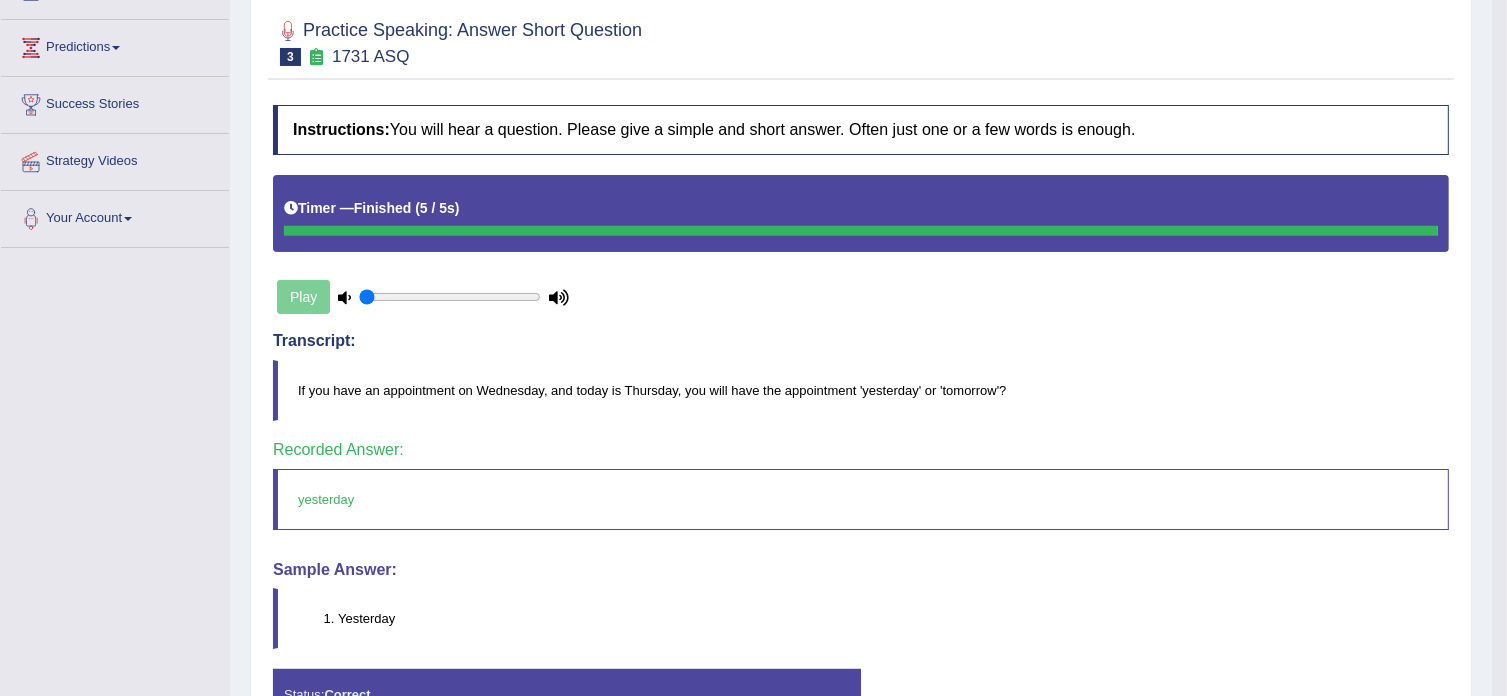 click on "Sample Answer:" at bounding box center (861, 570) 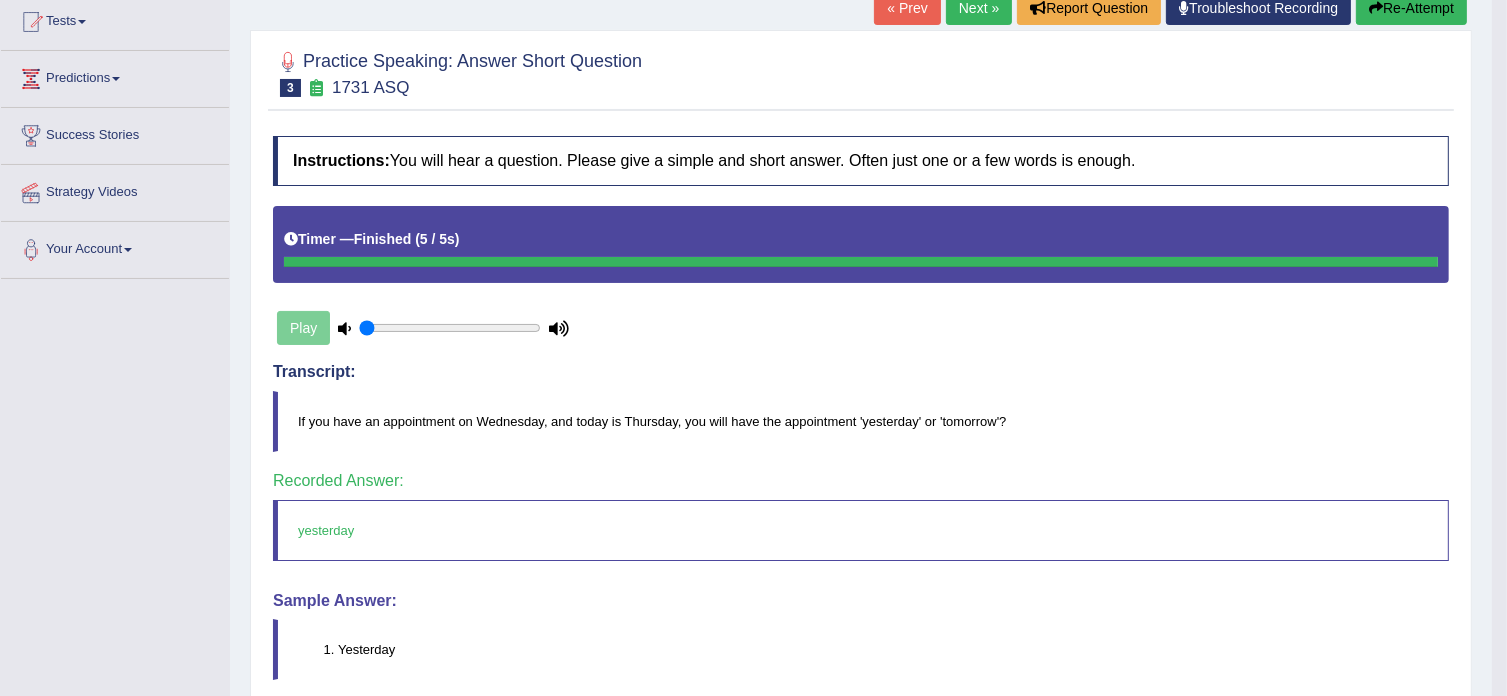 scroll, scrollTop: 0, scrollLeft: 0, axis: both 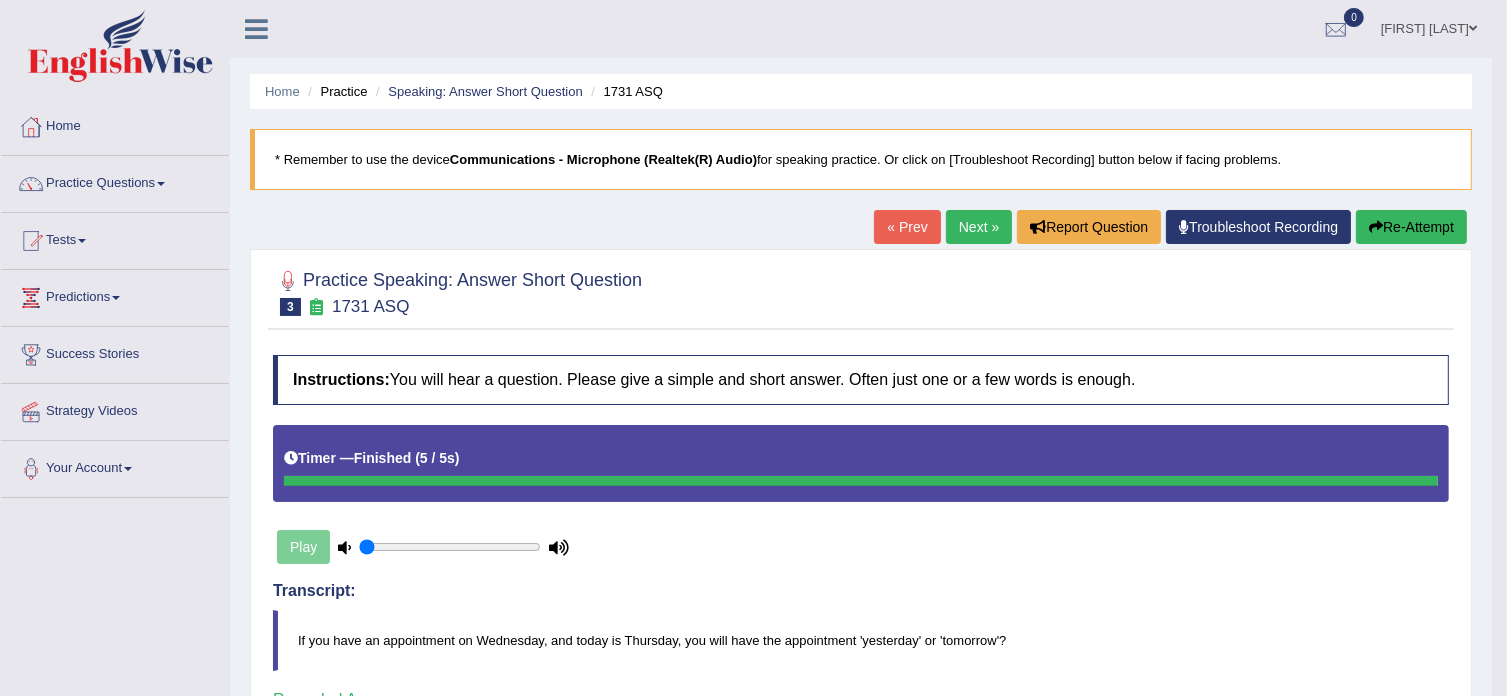 click on "Next »" at bounding box center (979, 227) 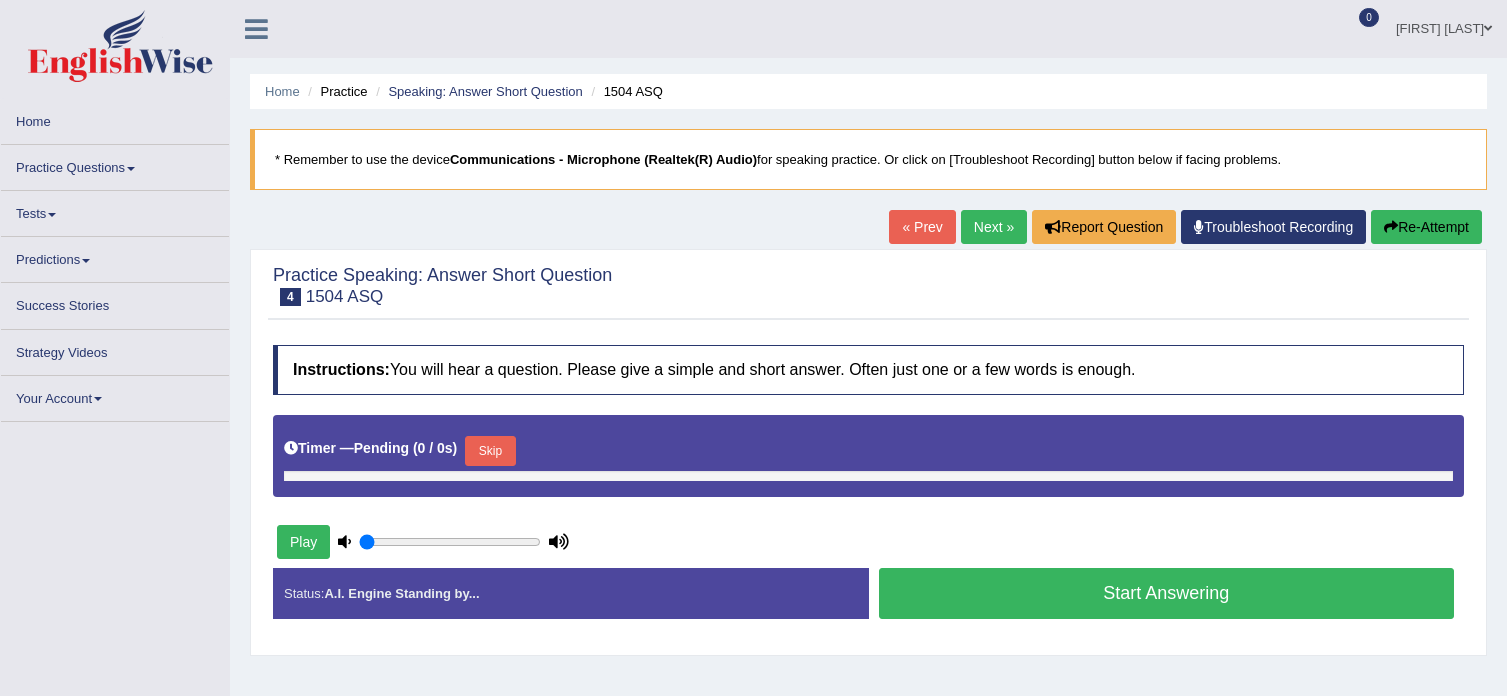 scroll, scrollTop: 0, scrollLeft: 0, axis: both 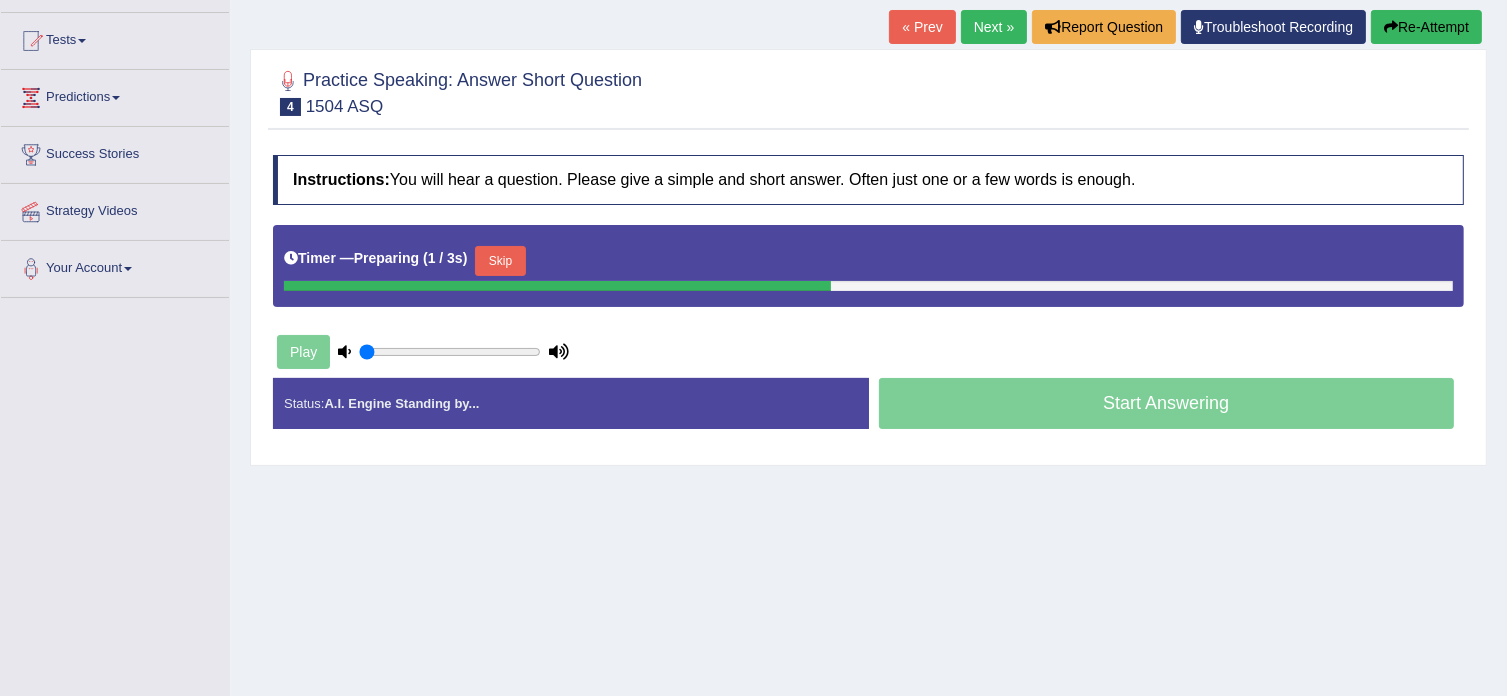 click on "Timer —  Preparing   ( 1 / 3s ) Skip" at bounding box center [868, 266] 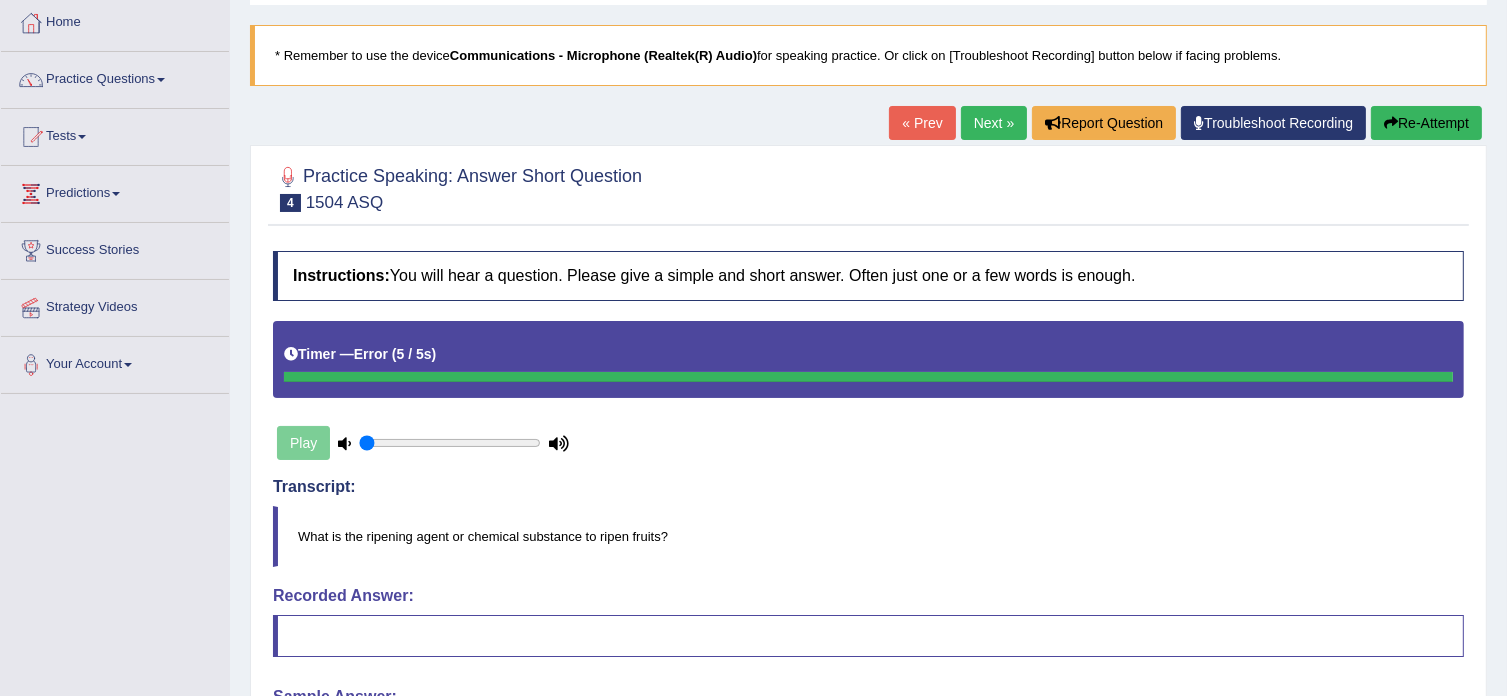 scroll, scrollTop: 76, scrollLeft: 0, axis: vertical 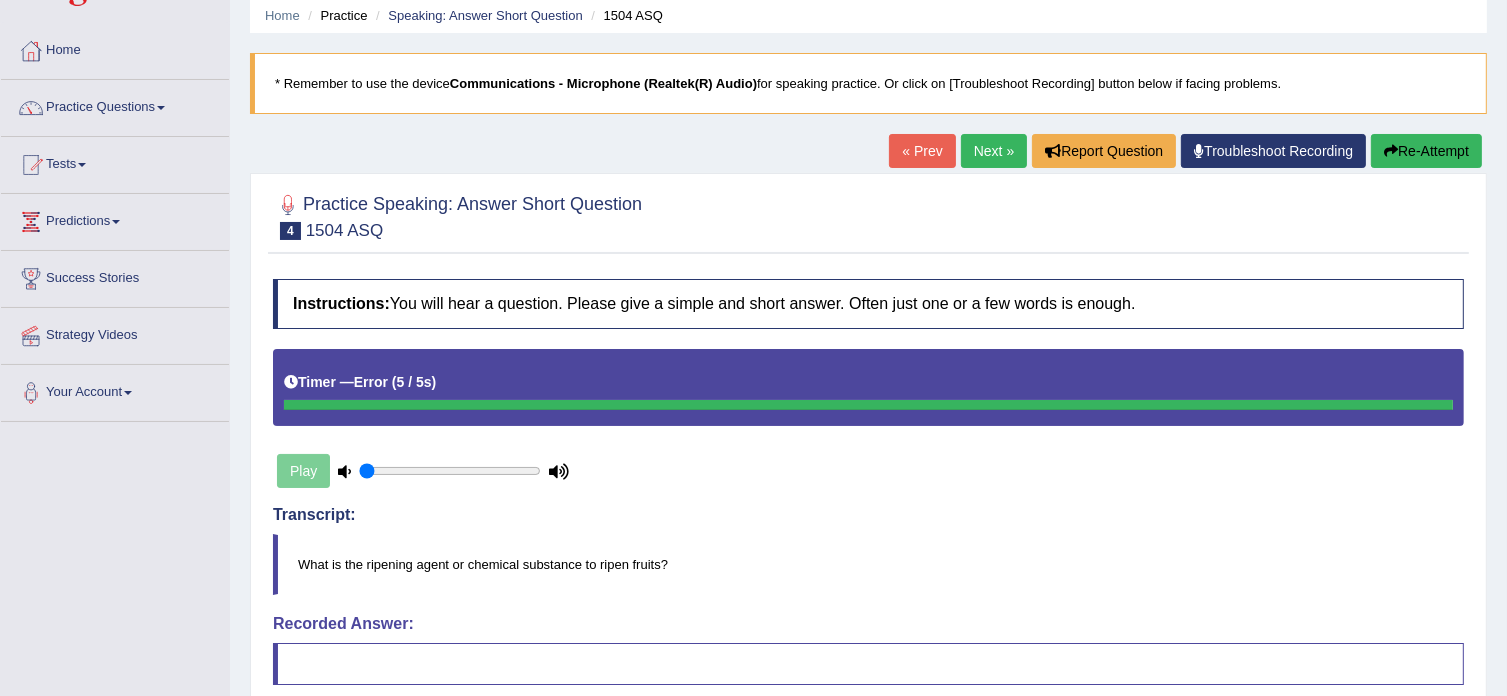 click on "Re-Attempt" at bounding box center (1426, 151) 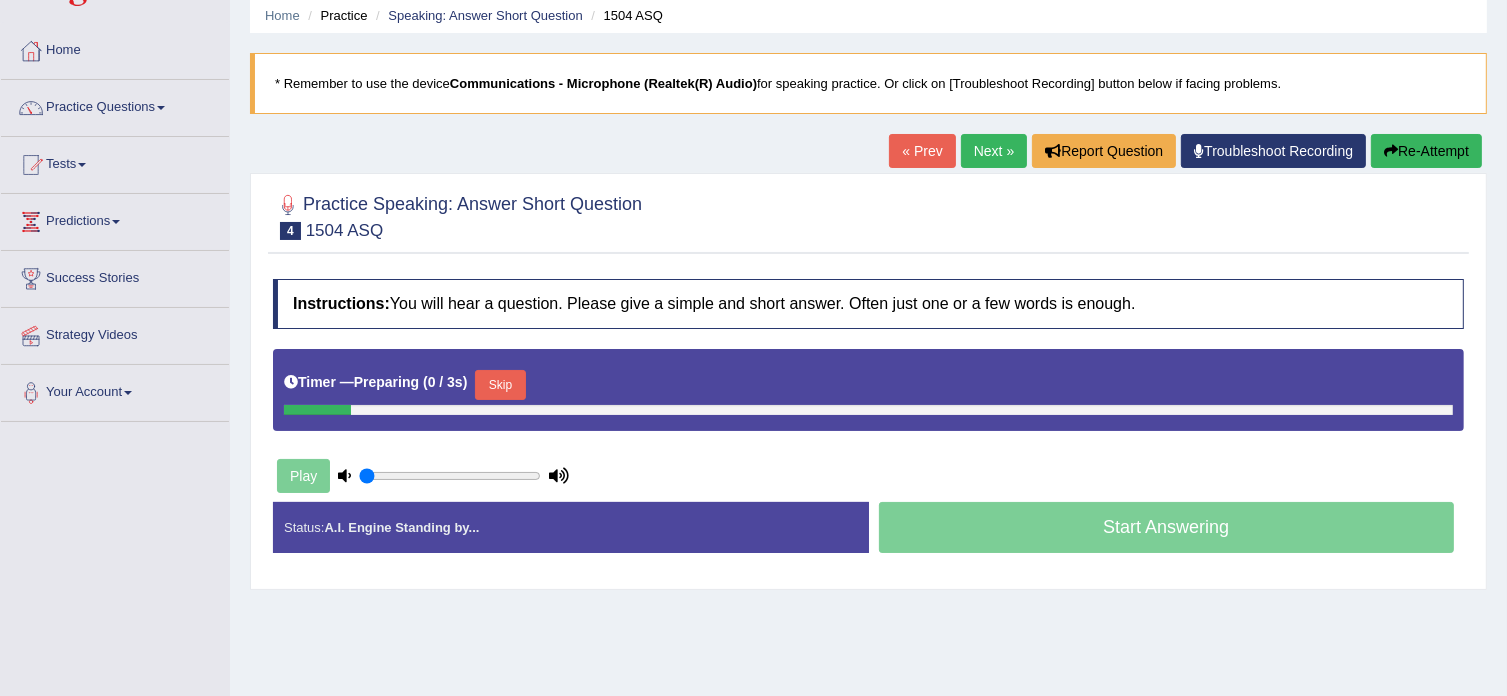 scroll, scrollTop: 76, scrollLeft: 0, axis: vertical 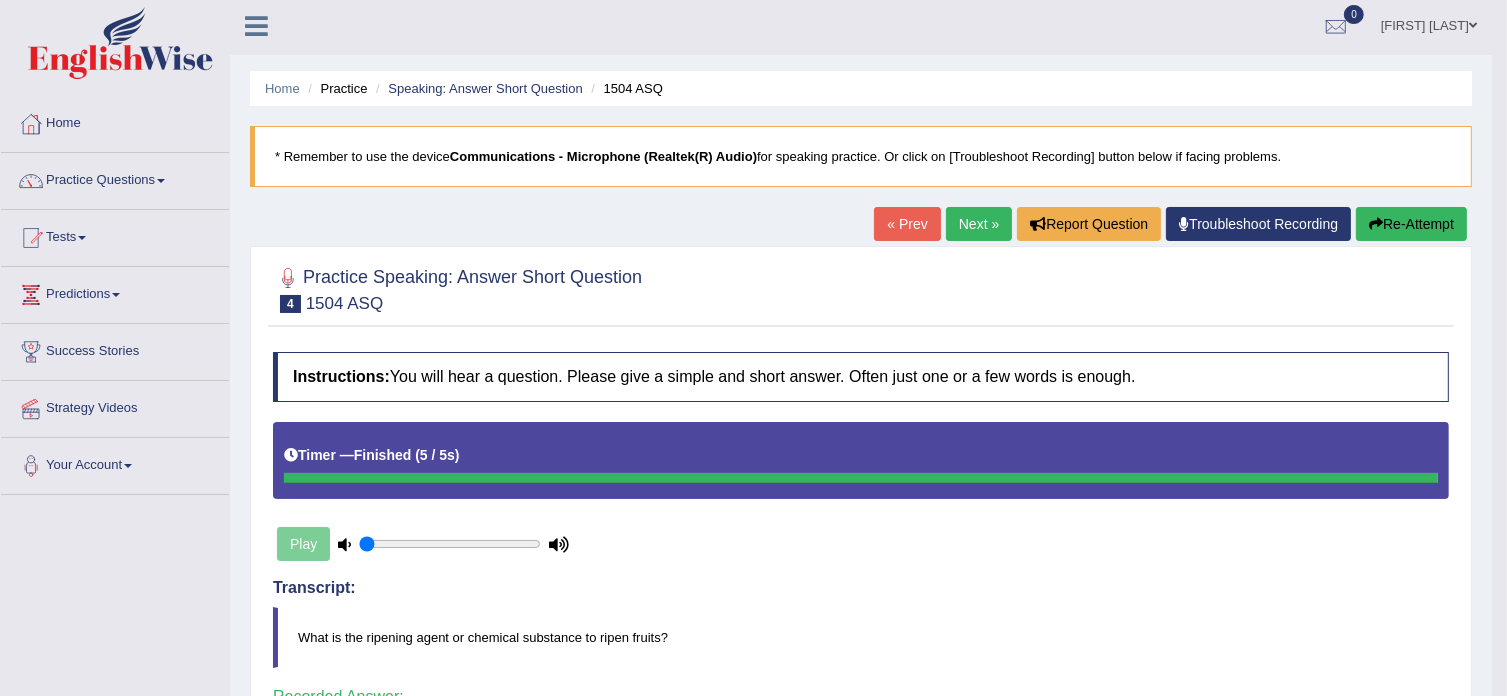 click on "Next »" at bounding box center (979, 224) 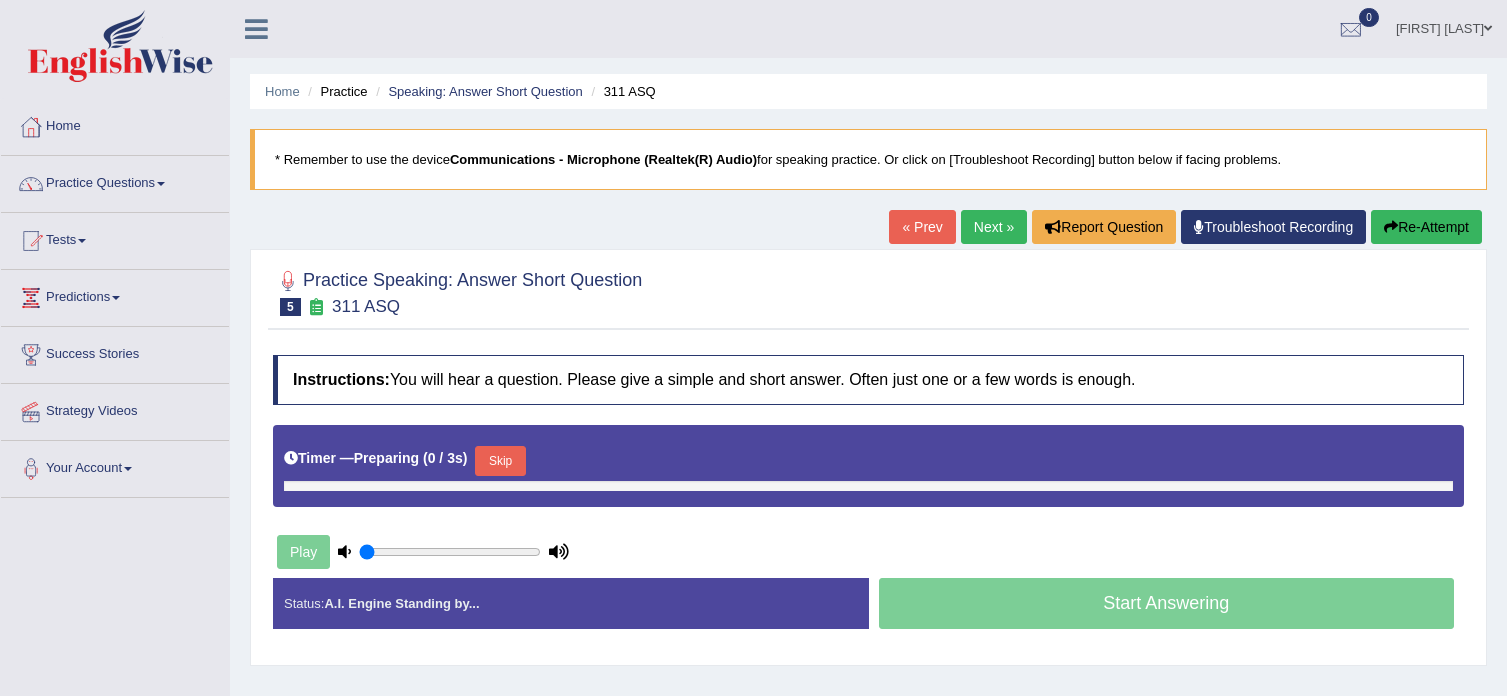 scroll, scrollTop: 0, scrollLeft: 0, axis: both 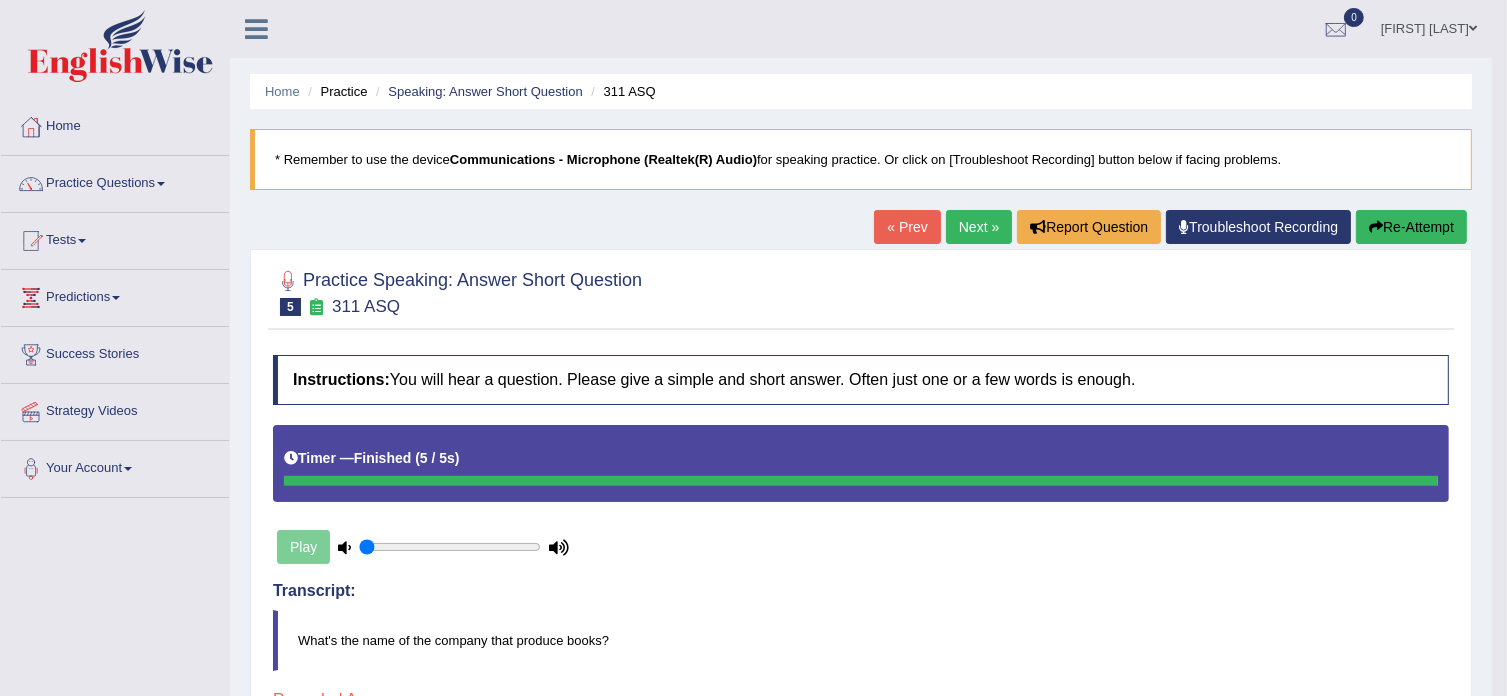 click on "Re-Attempt" at bounding box center [1411, 227] 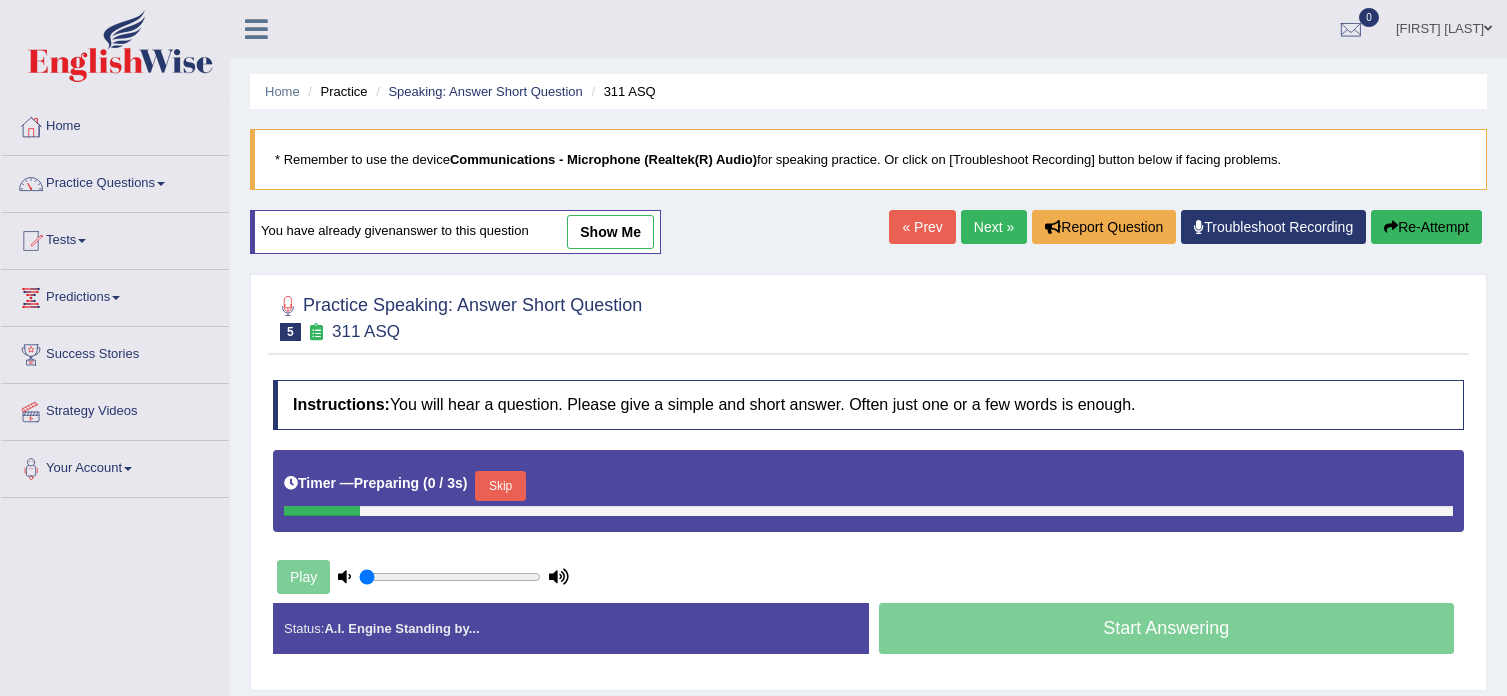 scroll, scrollTop: 0, scrollLeft: 0, axis: both 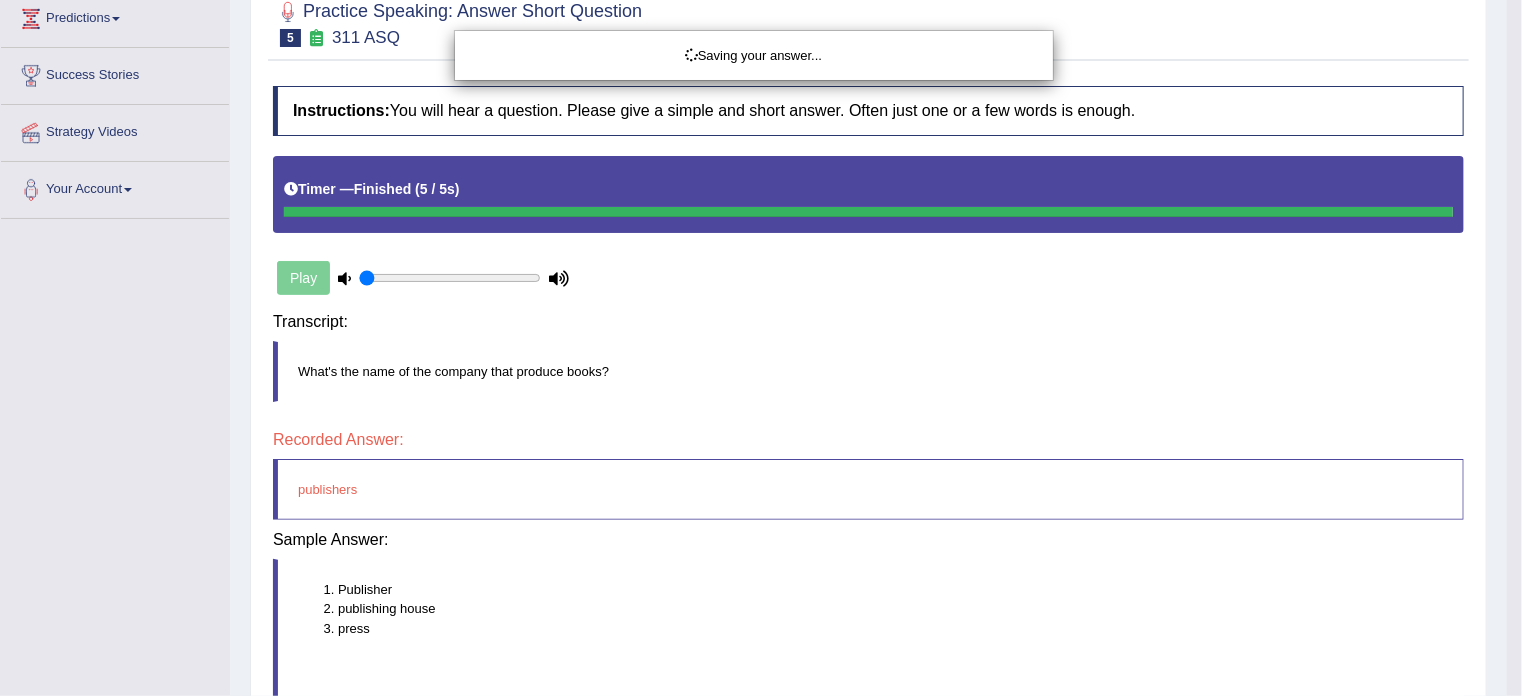 click on "Saving your answer..." at bounding box center (761, 348) 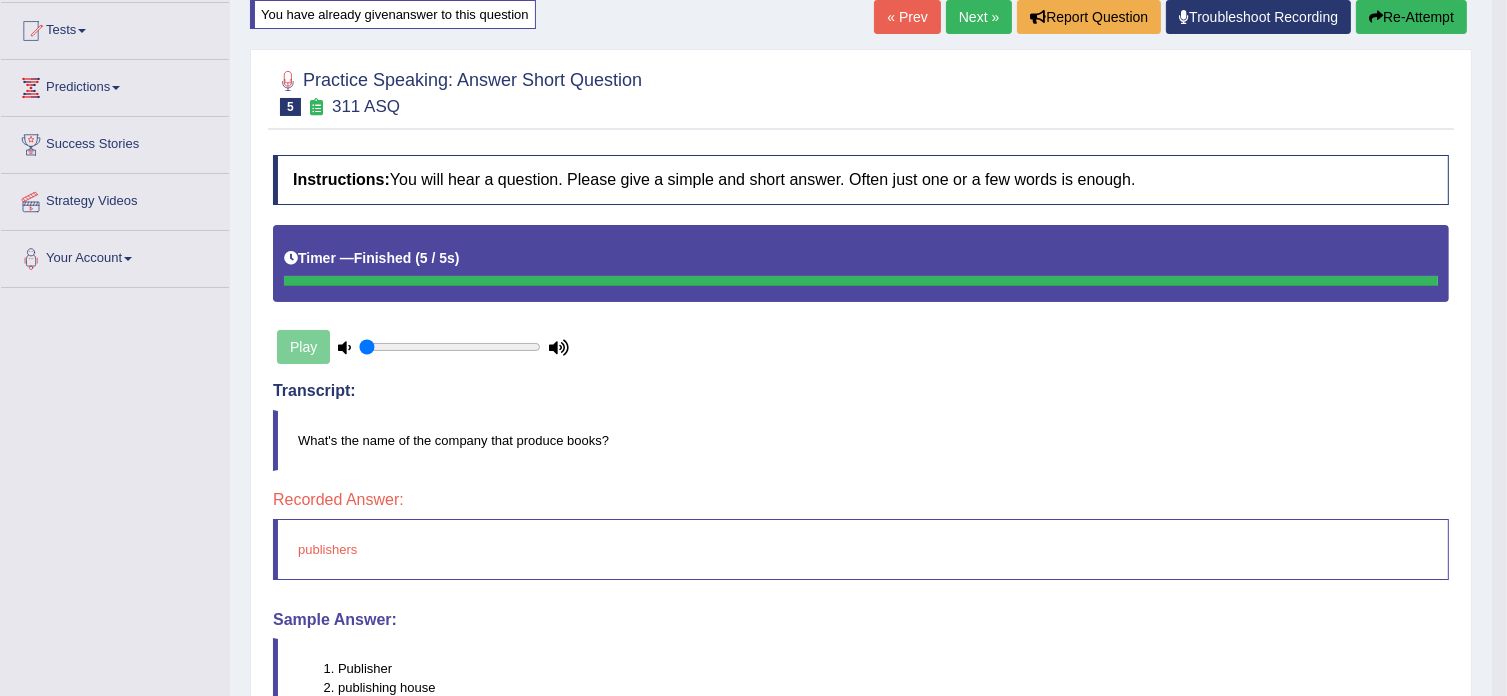 scroll, scrollTop: 0, scrollLeft: 0, axis: both 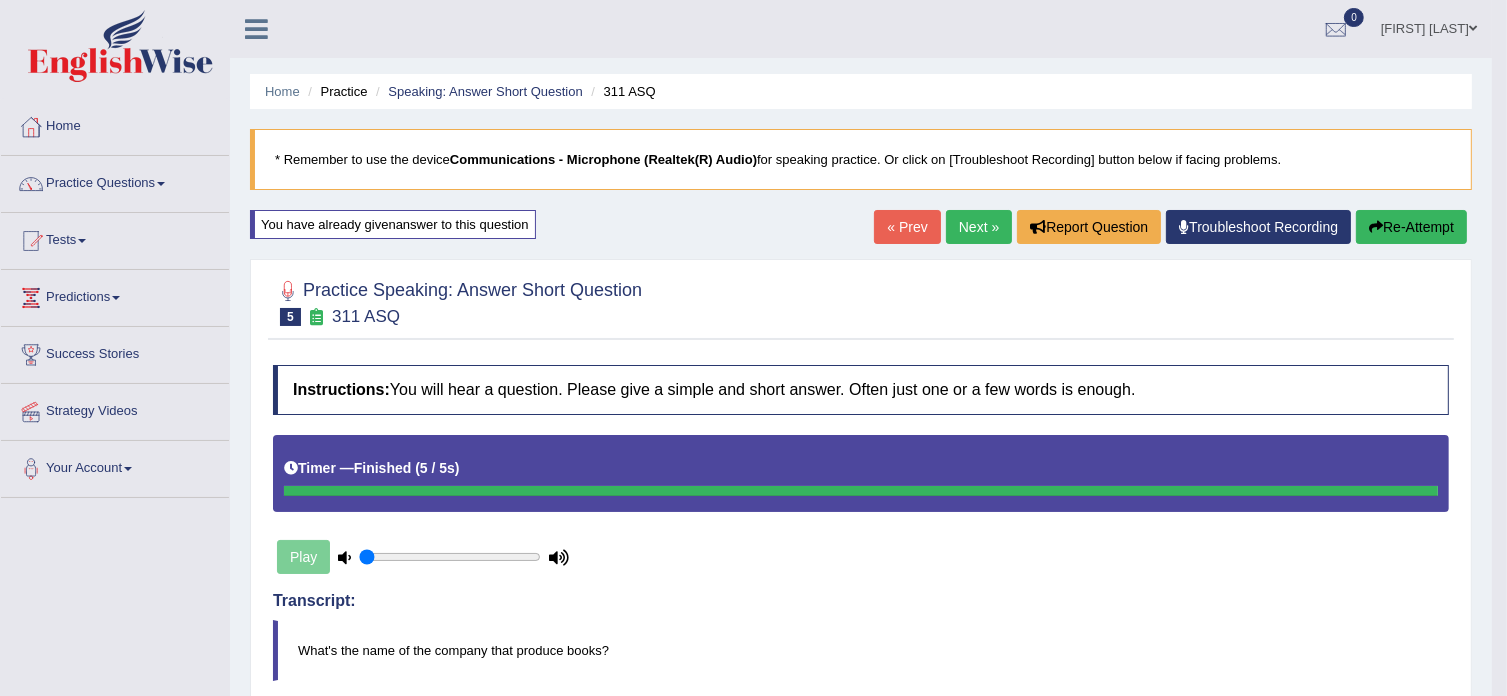 click on "Next »" at bounding box center (979, 227) 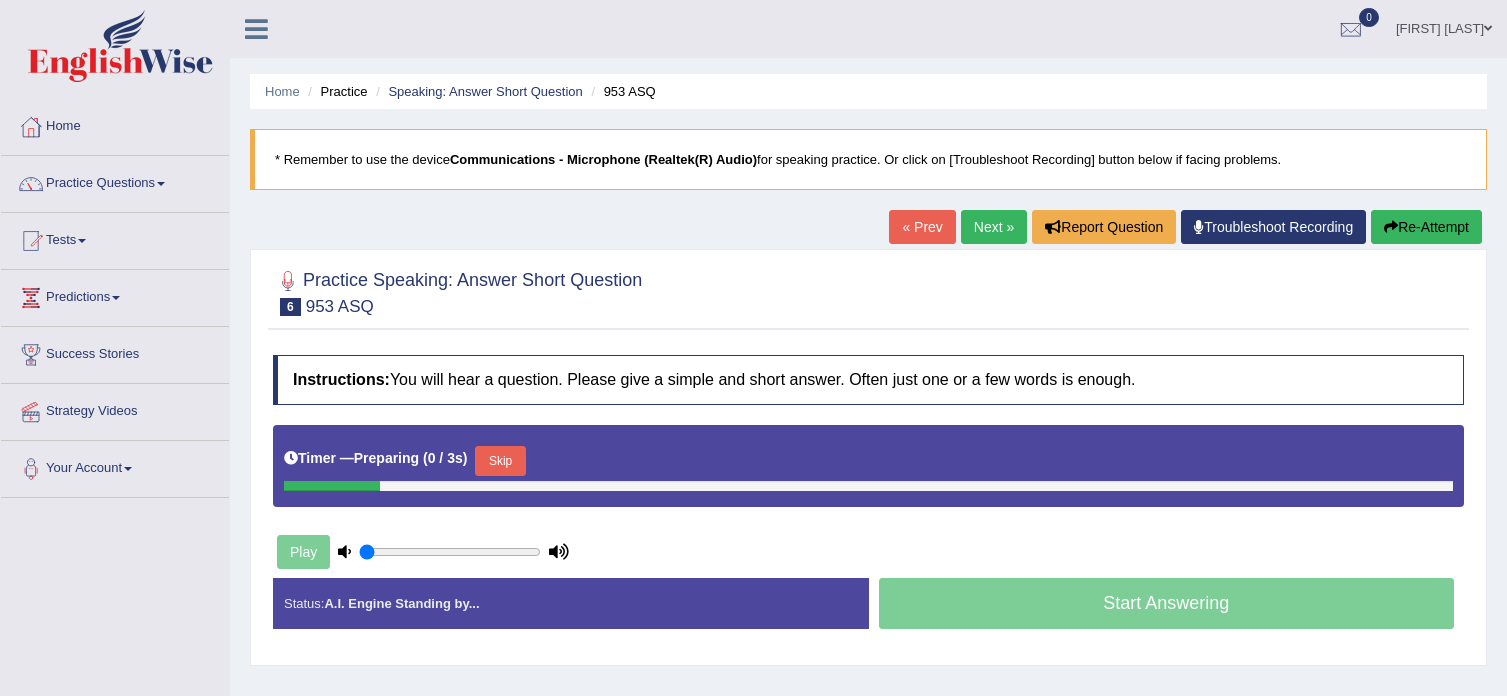 scroll, scrollTop: 0, scrollLeft: 0, axis: both 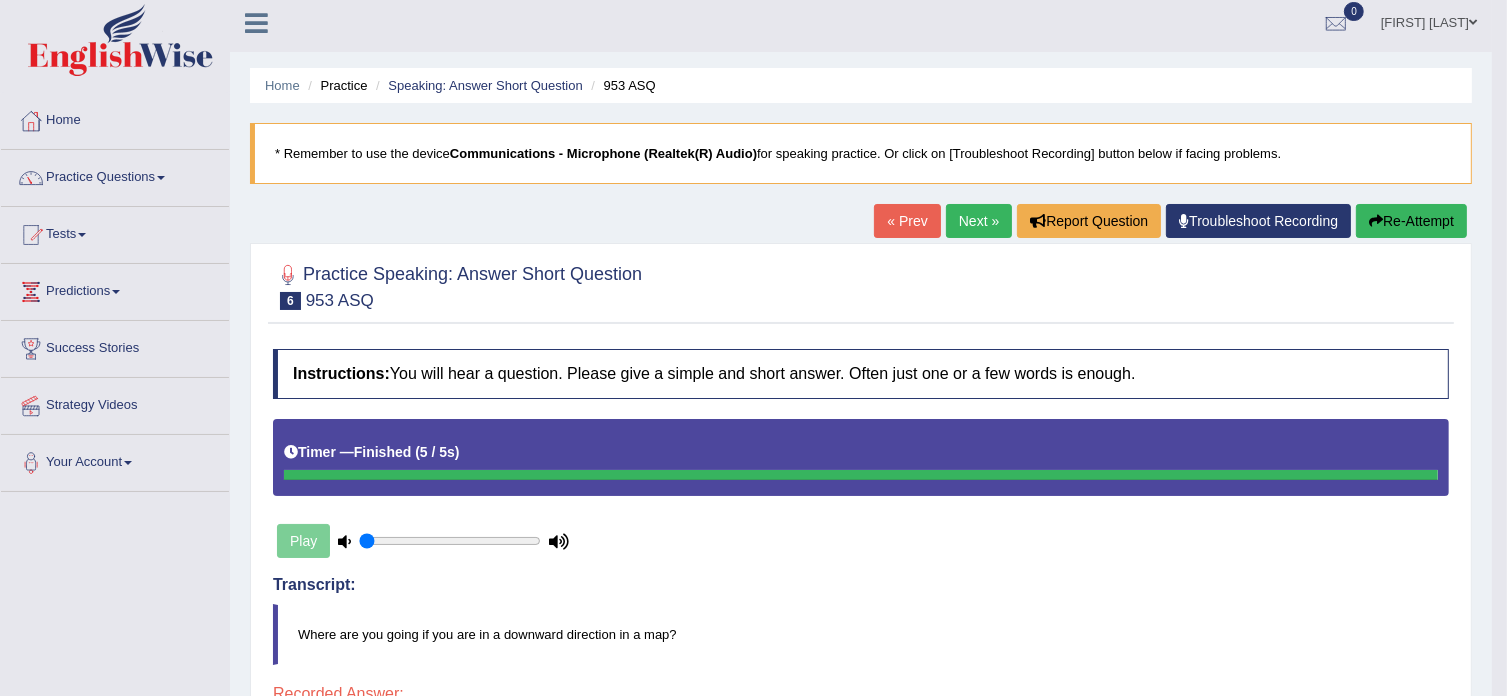 click on "Next »" at bounding box center (979, 221) 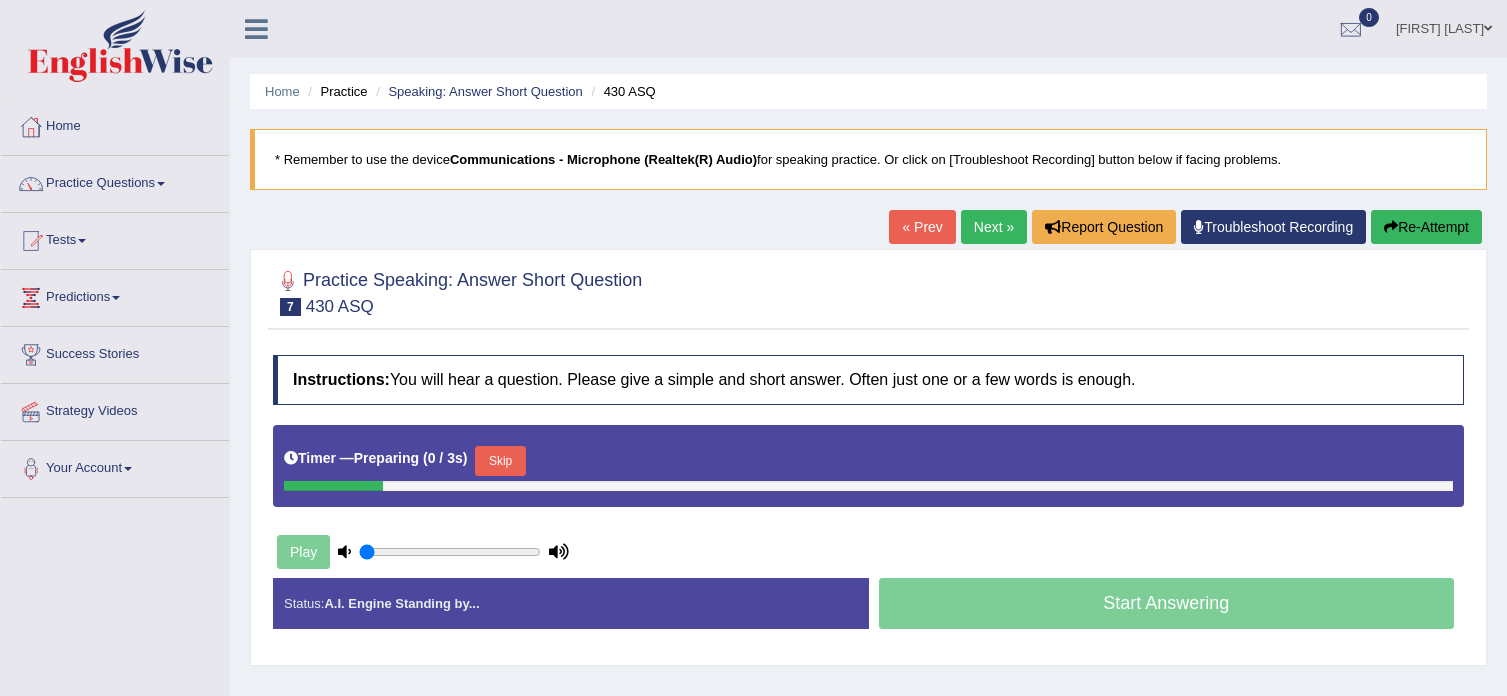 scroll, scrollTop: 0, scrollLeft: 0, axis: both 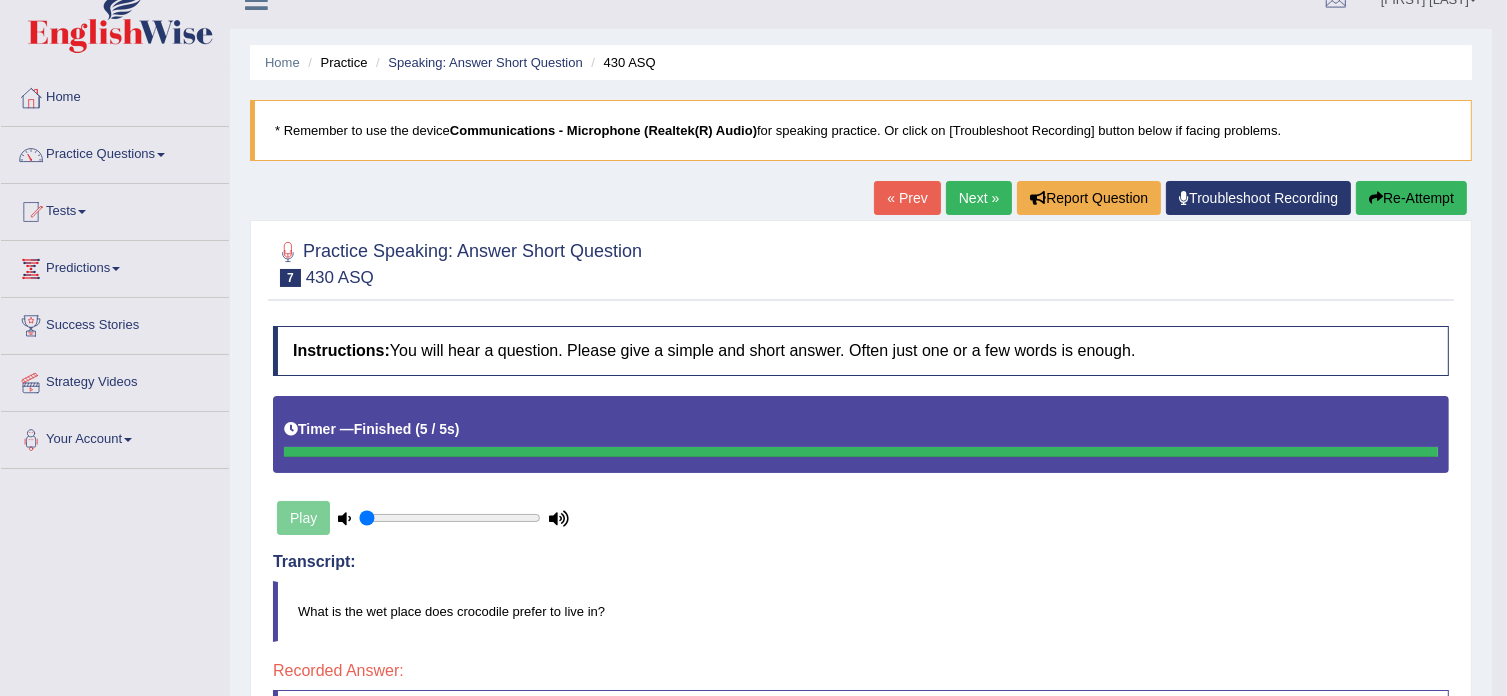 click on "Re-Attempt" at bounding box center [1411, 198] 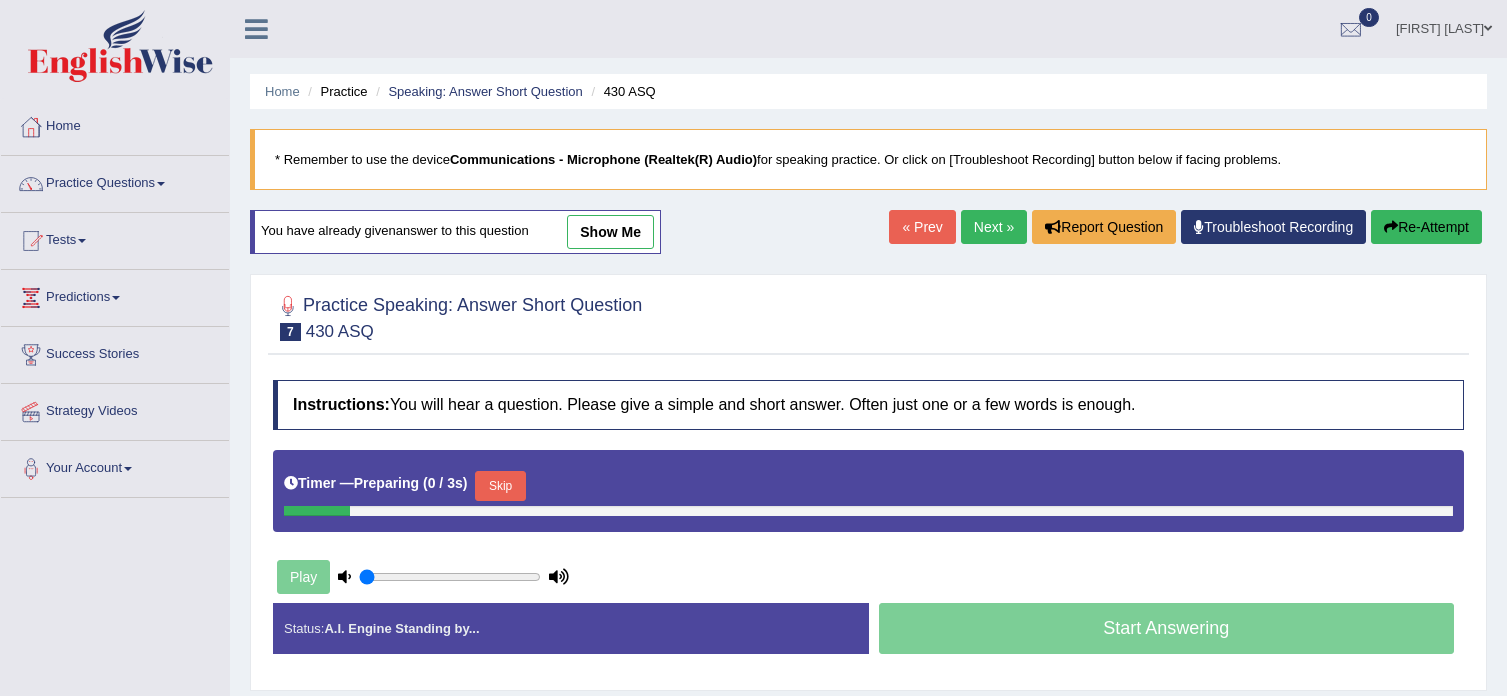 scroll, scrollTop: 29, scrollLeft: 0, axis: vertical 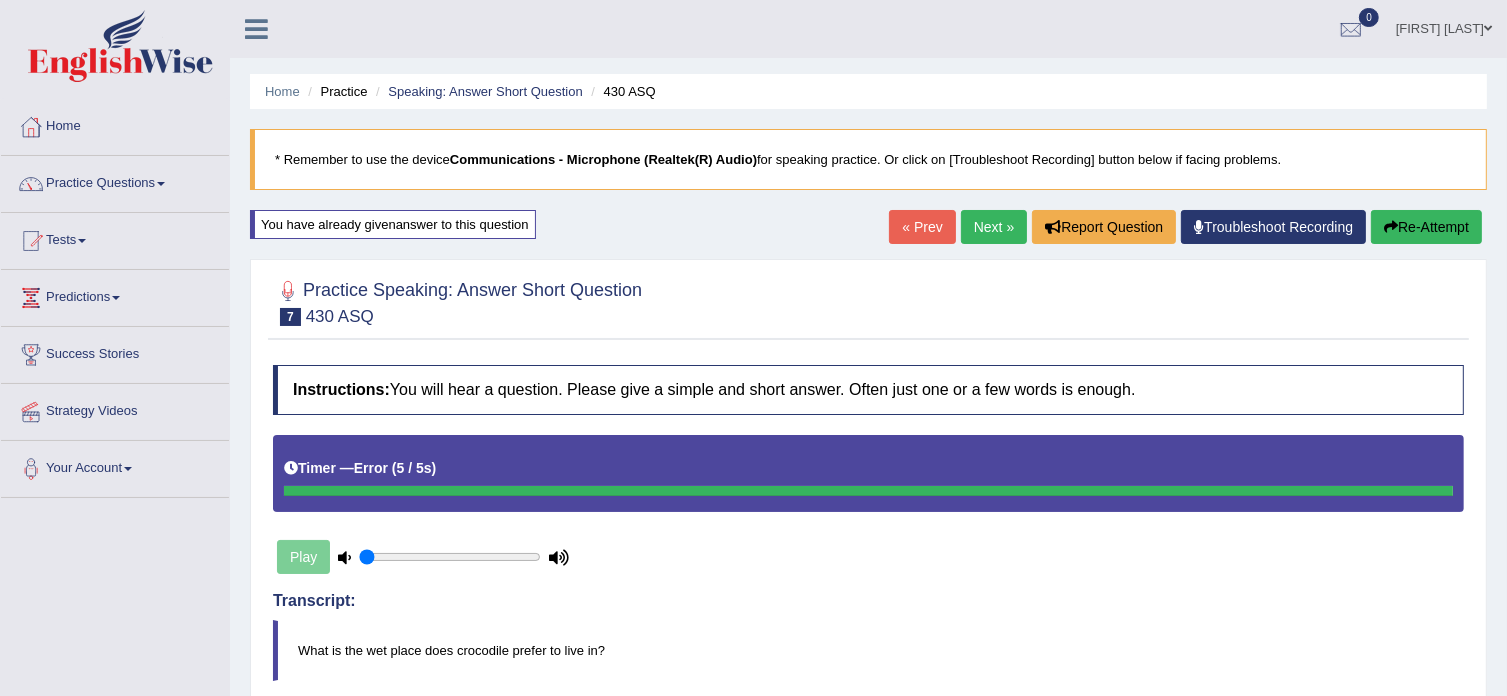 click on "« Prev" at bounding box center (922, 227) 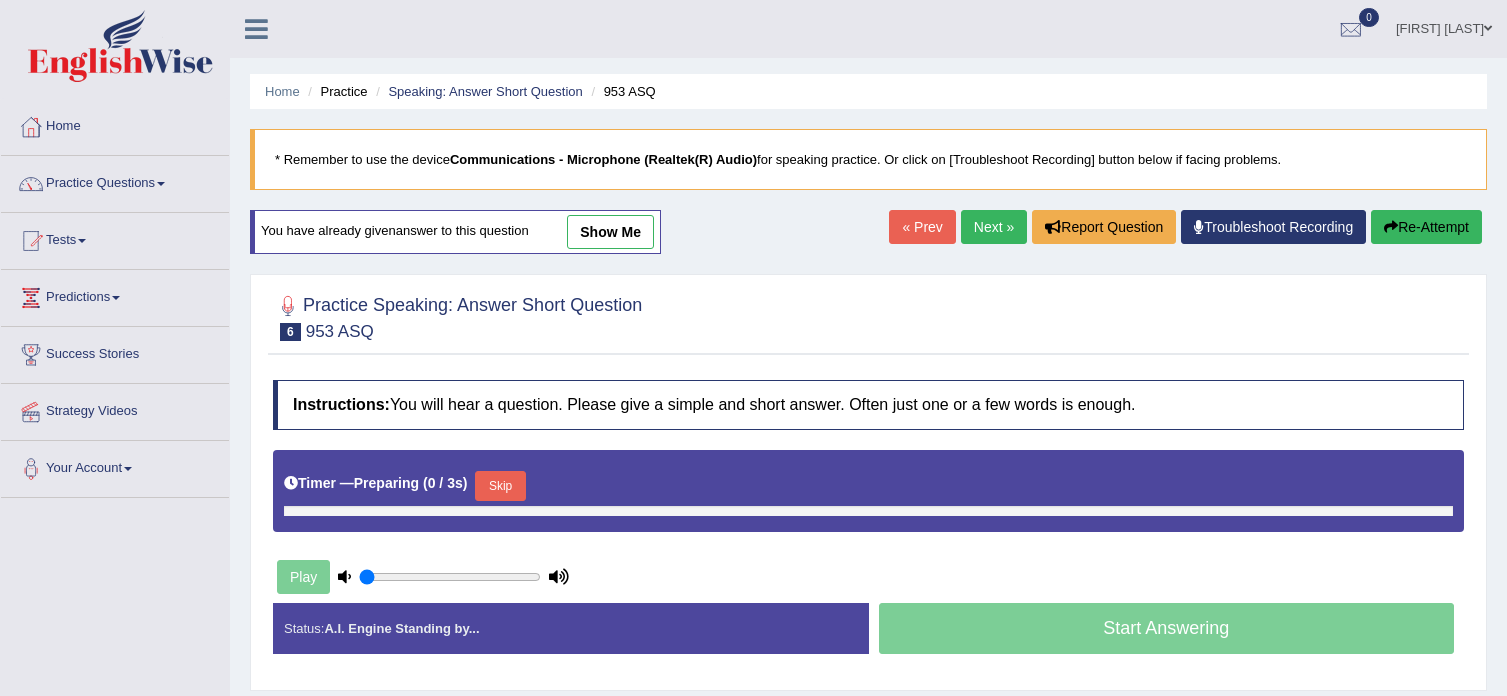 scroll, scrollTop: 0, scrollLeft: 0, axis: both 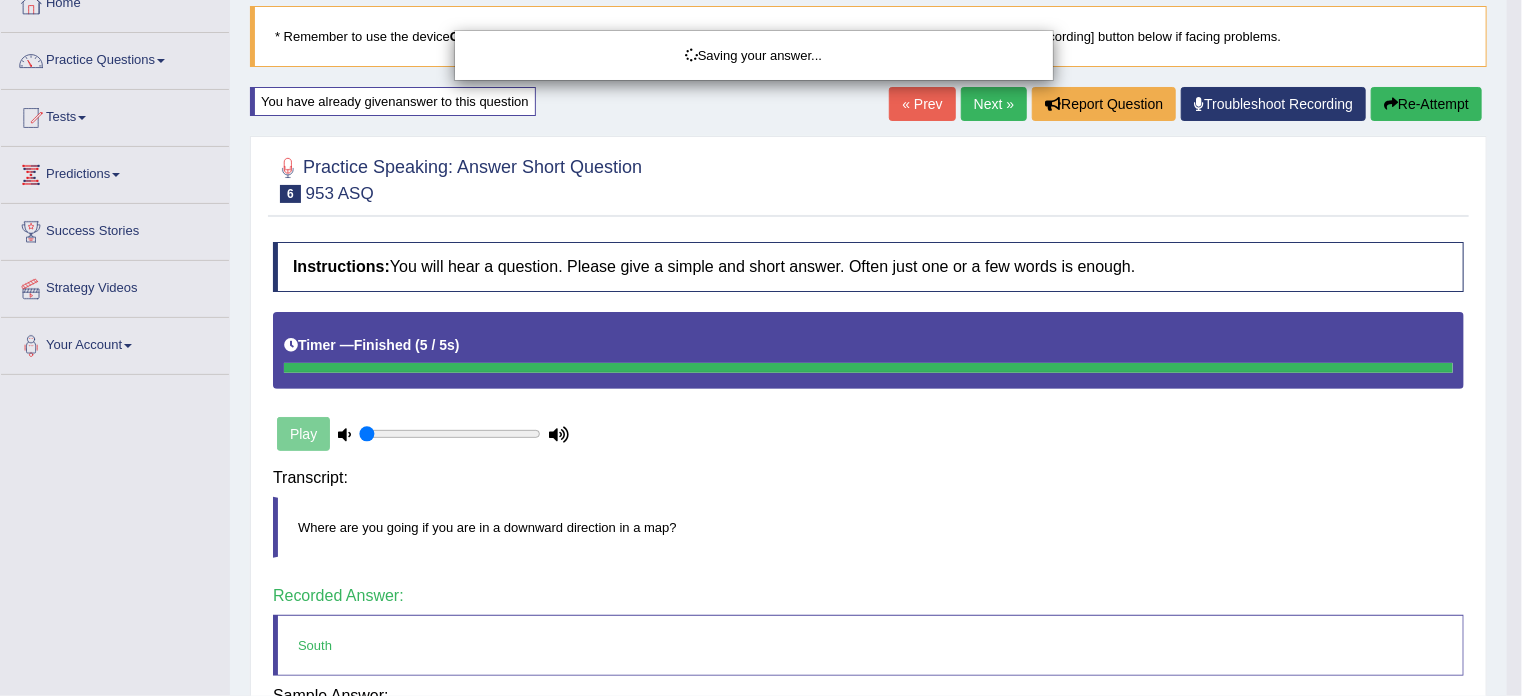 click on "Saving your answer..." at bounding box center [761, 348] 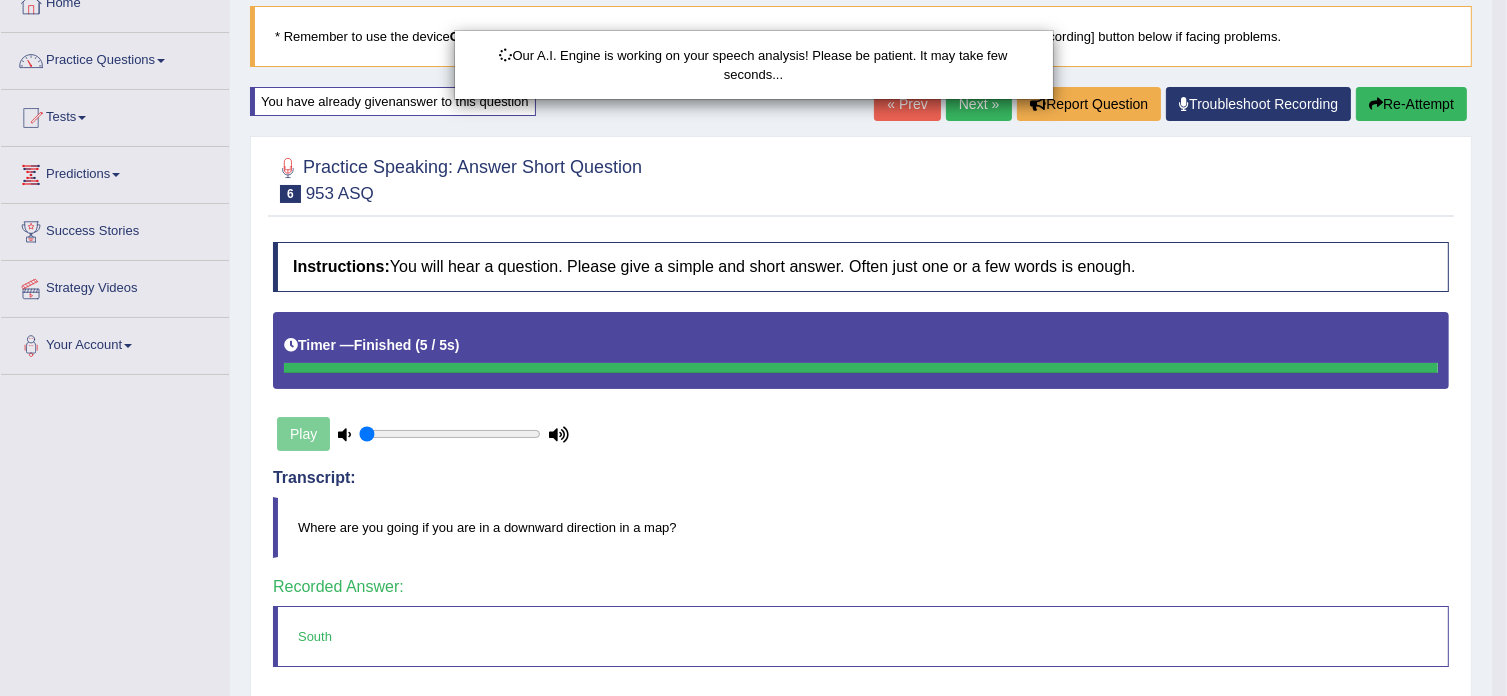 scroll, scrollTop: 100, scrollLeft: 0, axis: vertical 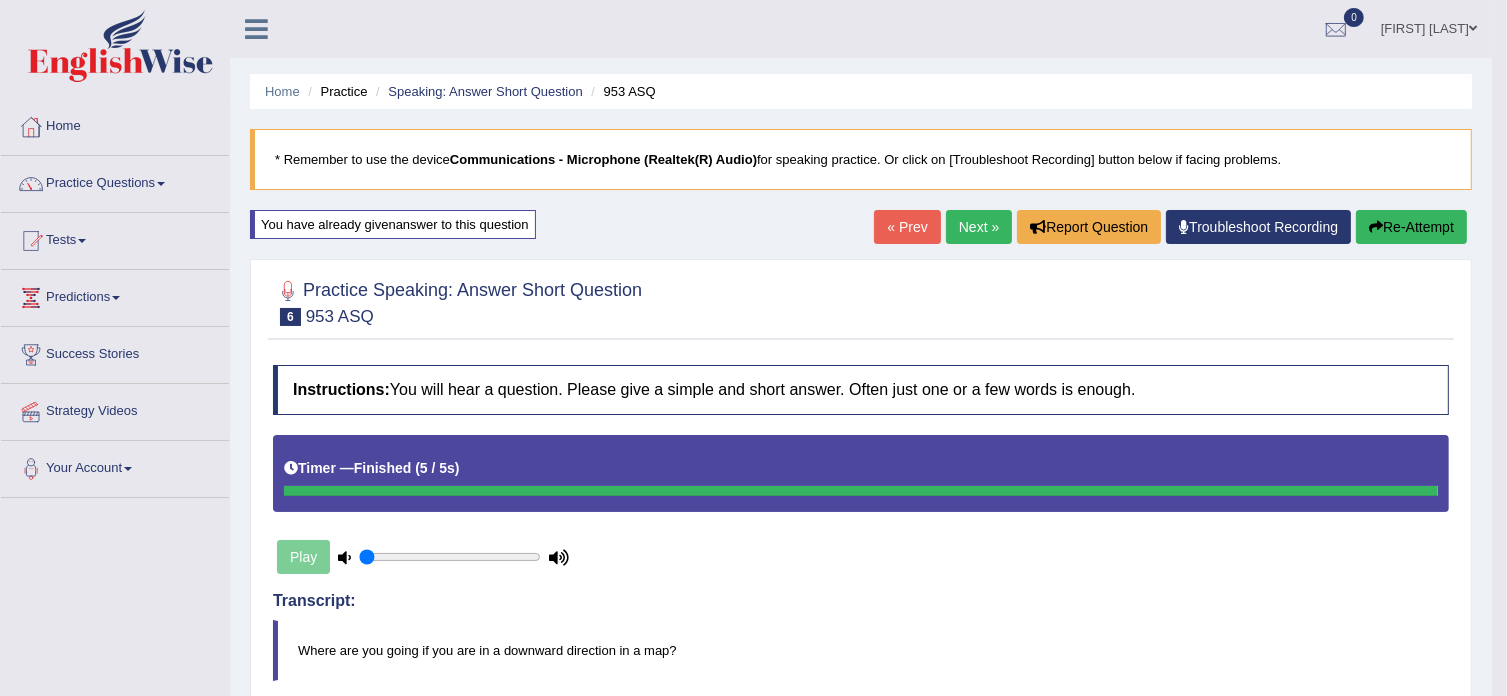 click on "Next »" at bounding box center [979, 227] 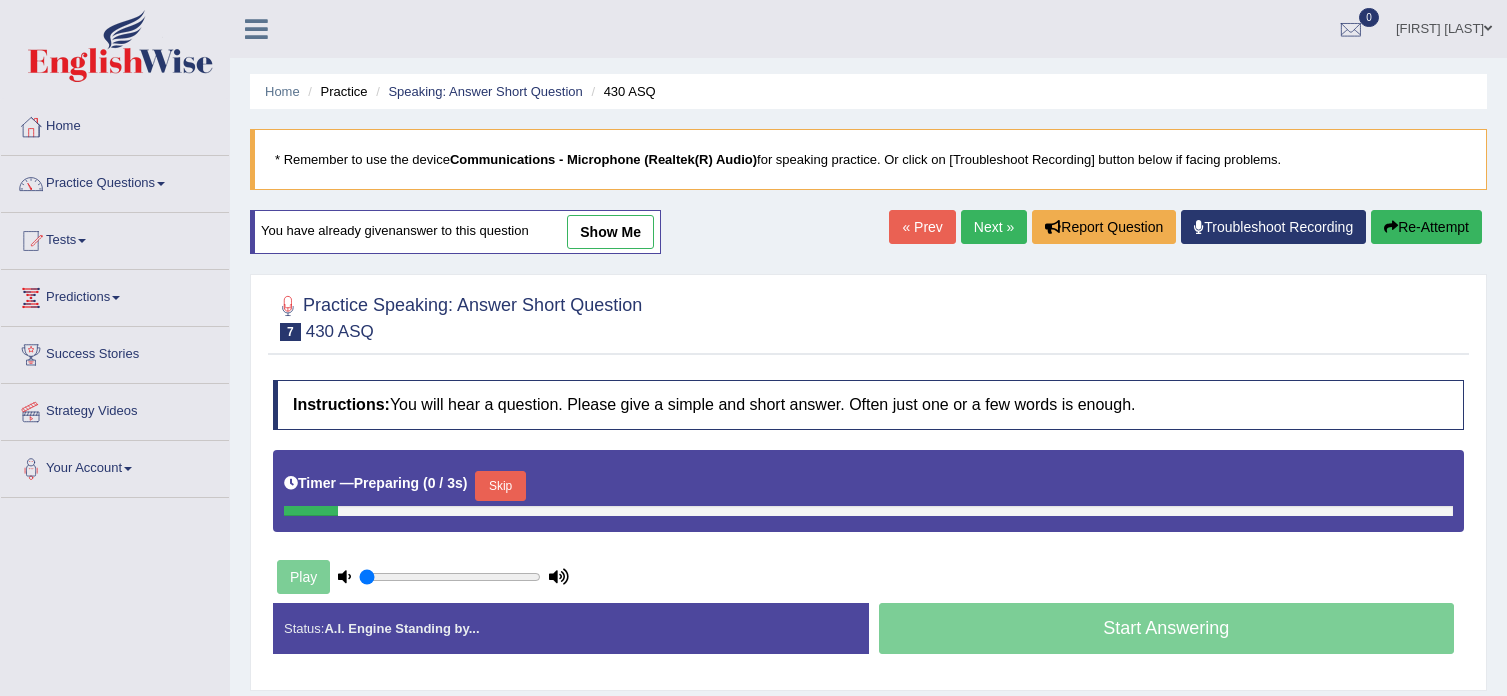 scroll, scrollTop: 0, scrollLeft: 0, axis: both 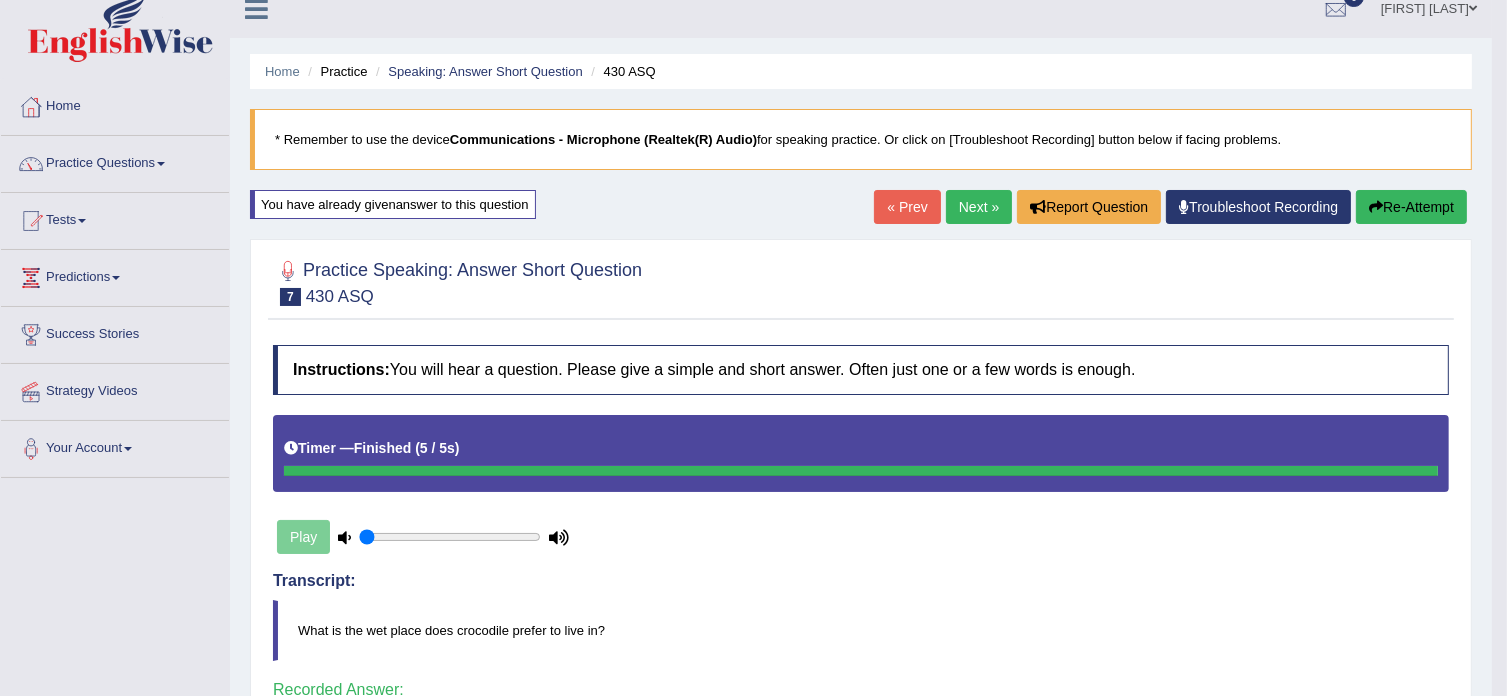 click on "Next »" at bounding box center (979, 207) 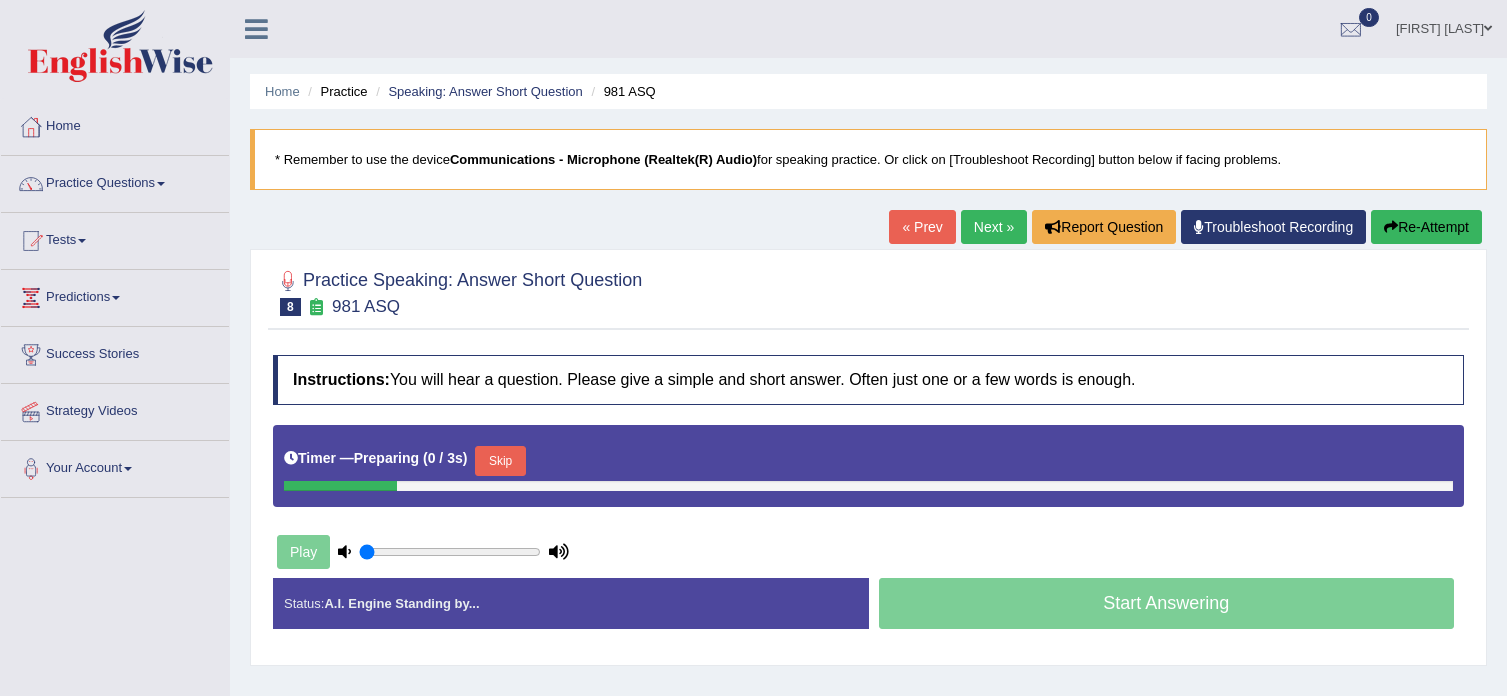 scroll, scrollTop: 0, scrollLeft: 0, axis: both 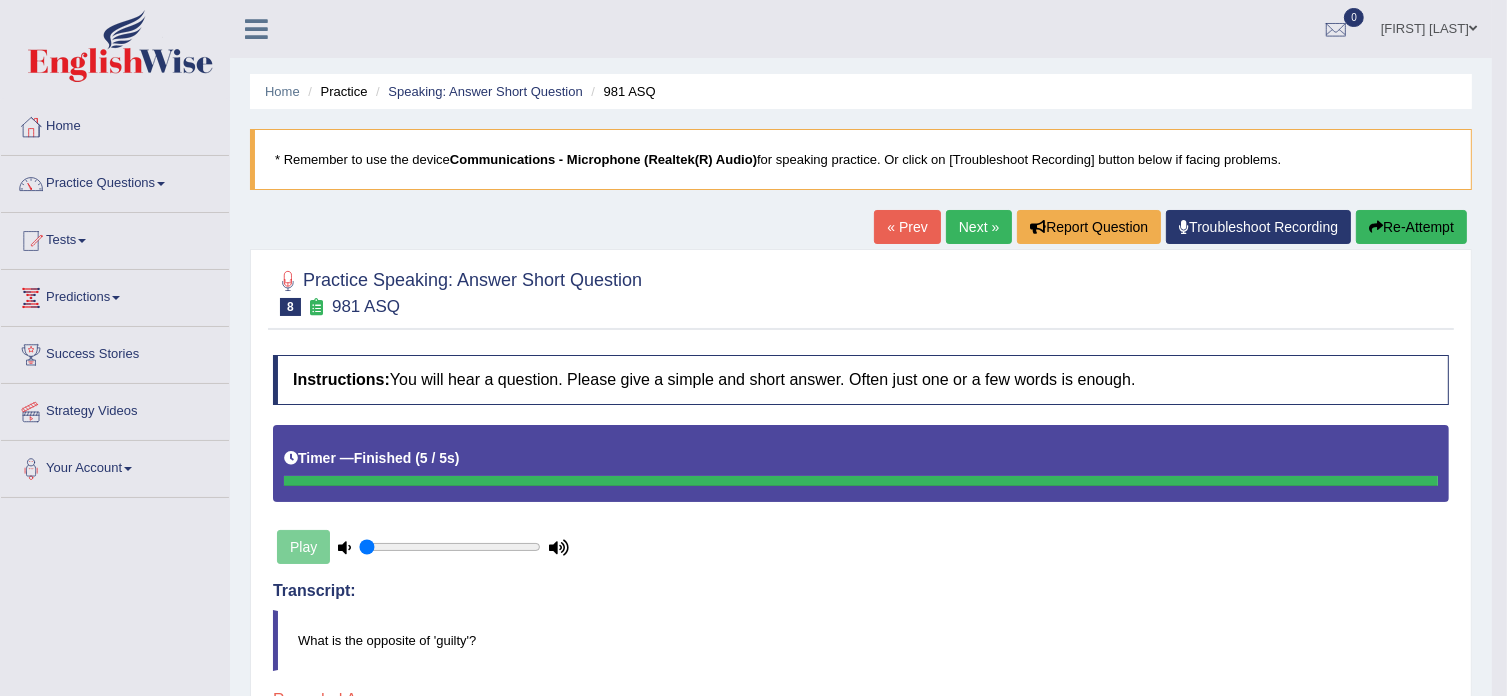 click on "Re-Attempt" at bounding box center (1411, 227) 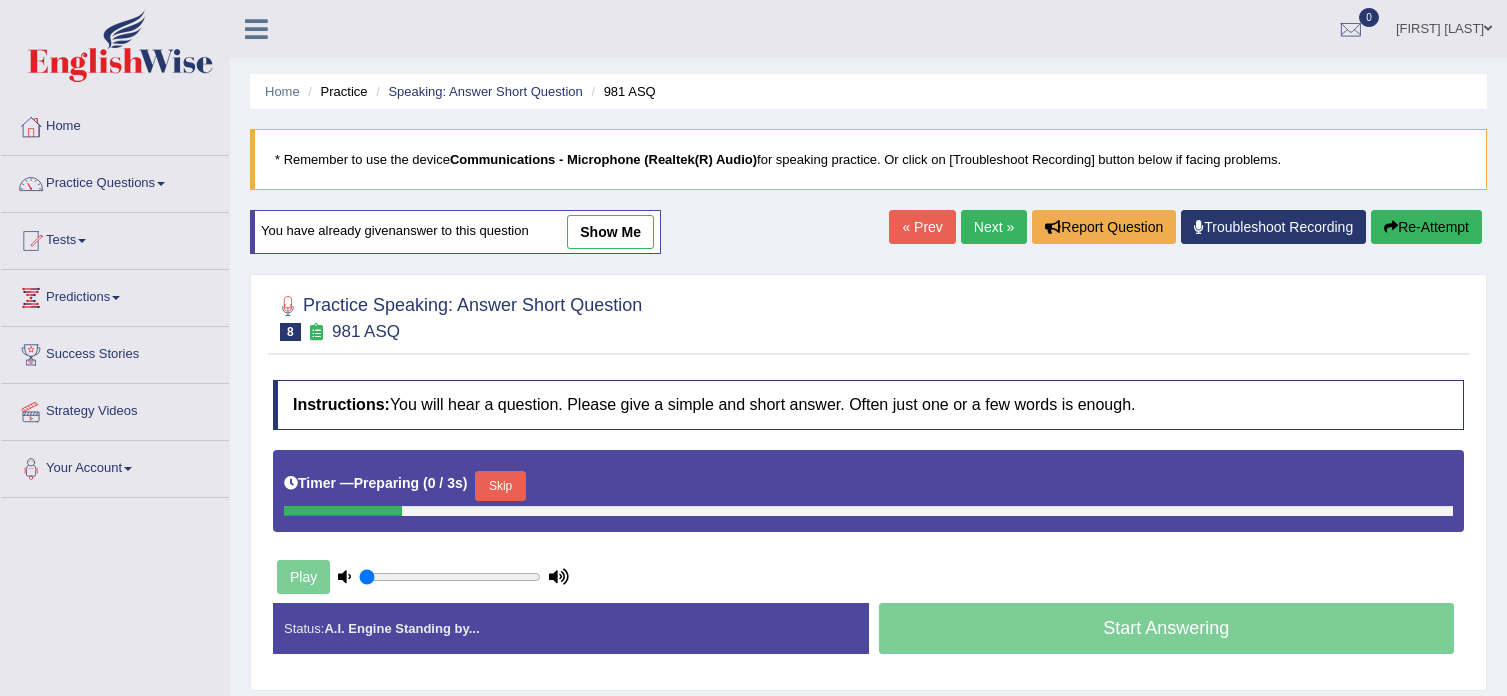 scroll, scrollTop: 0, scrollLeft: 0, axis: both 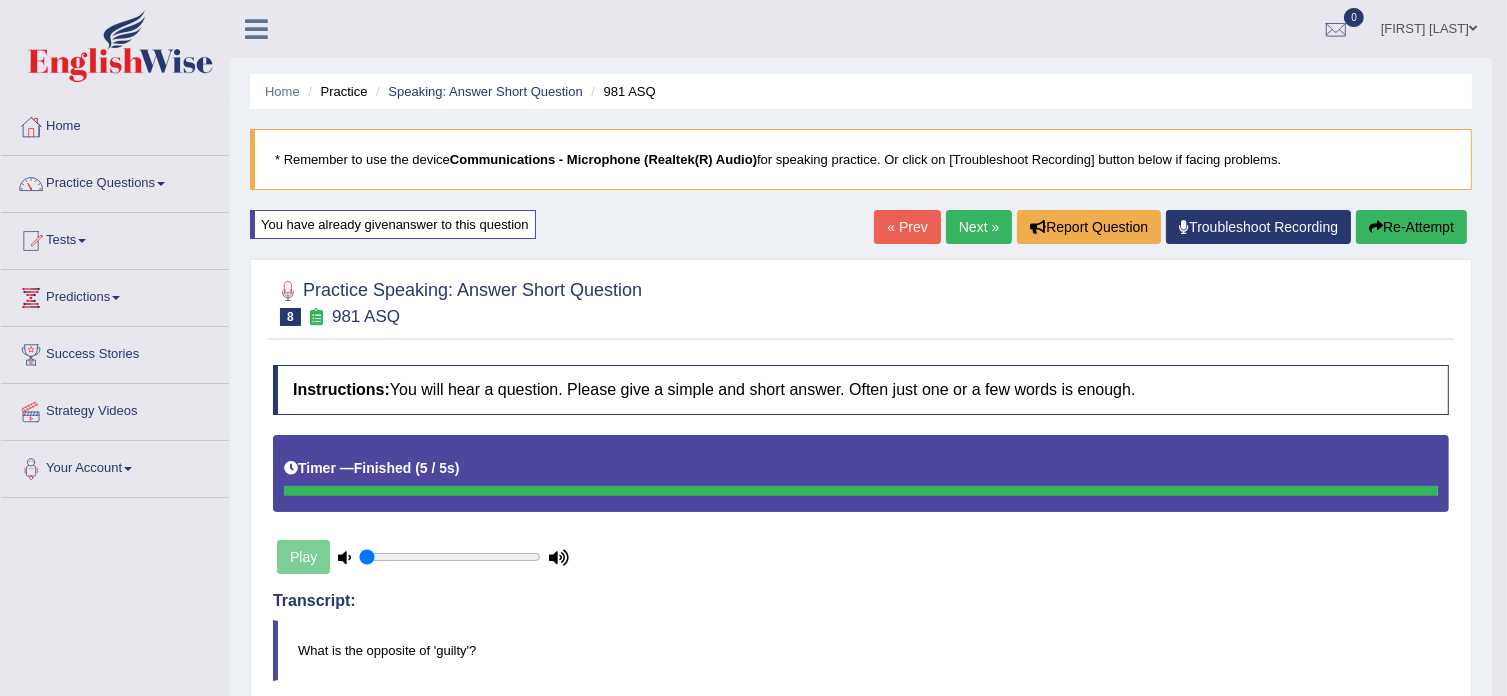 click on "Next »" at bounding box center (979, 227) 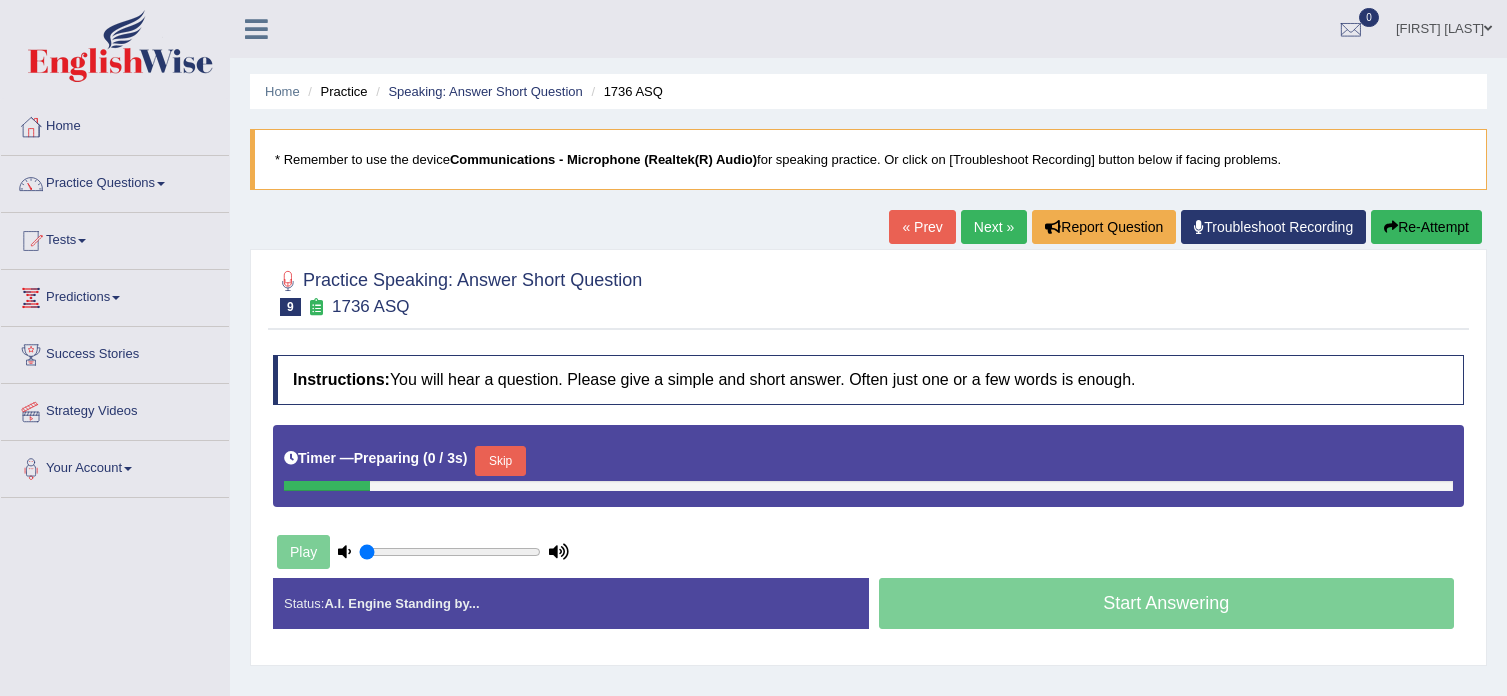 scroll, scrollTop: 0, scrollLeft: 0, axis: both 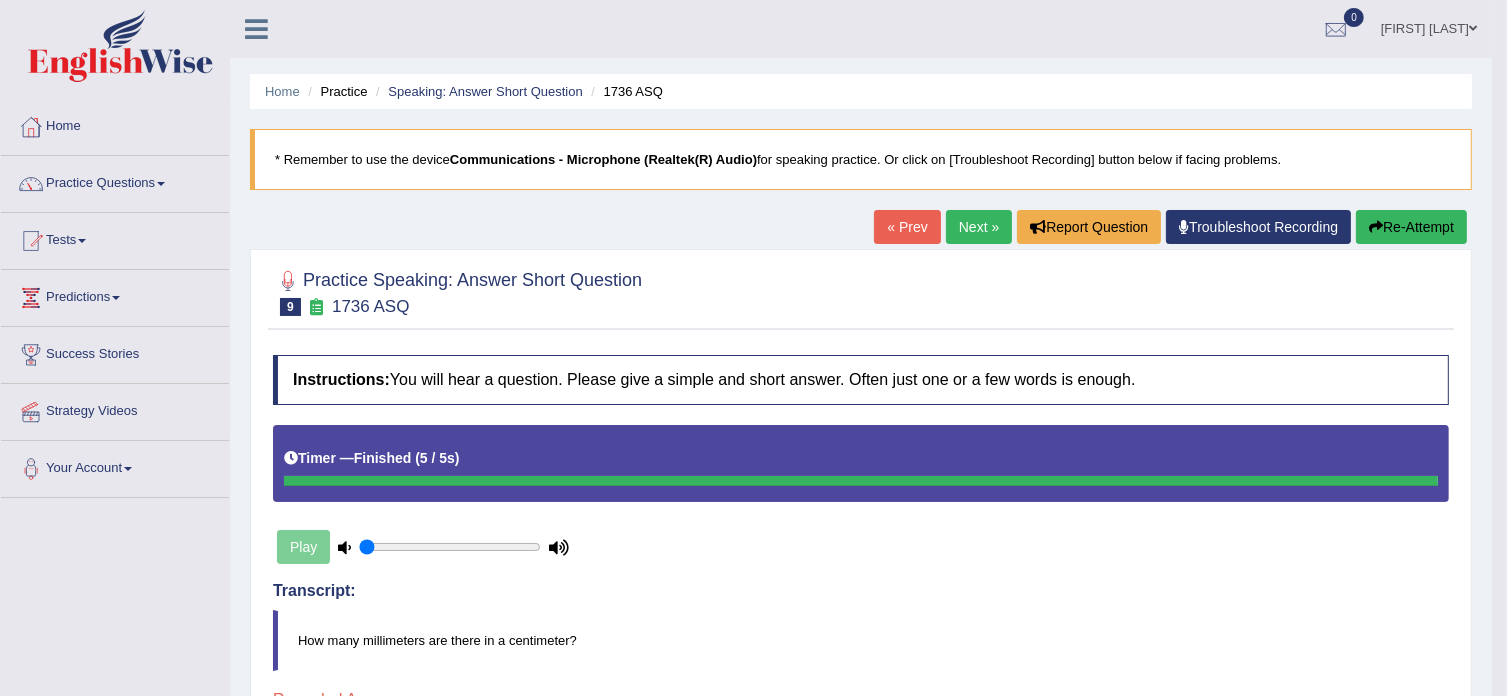 click at bounding box center (1376, 227) 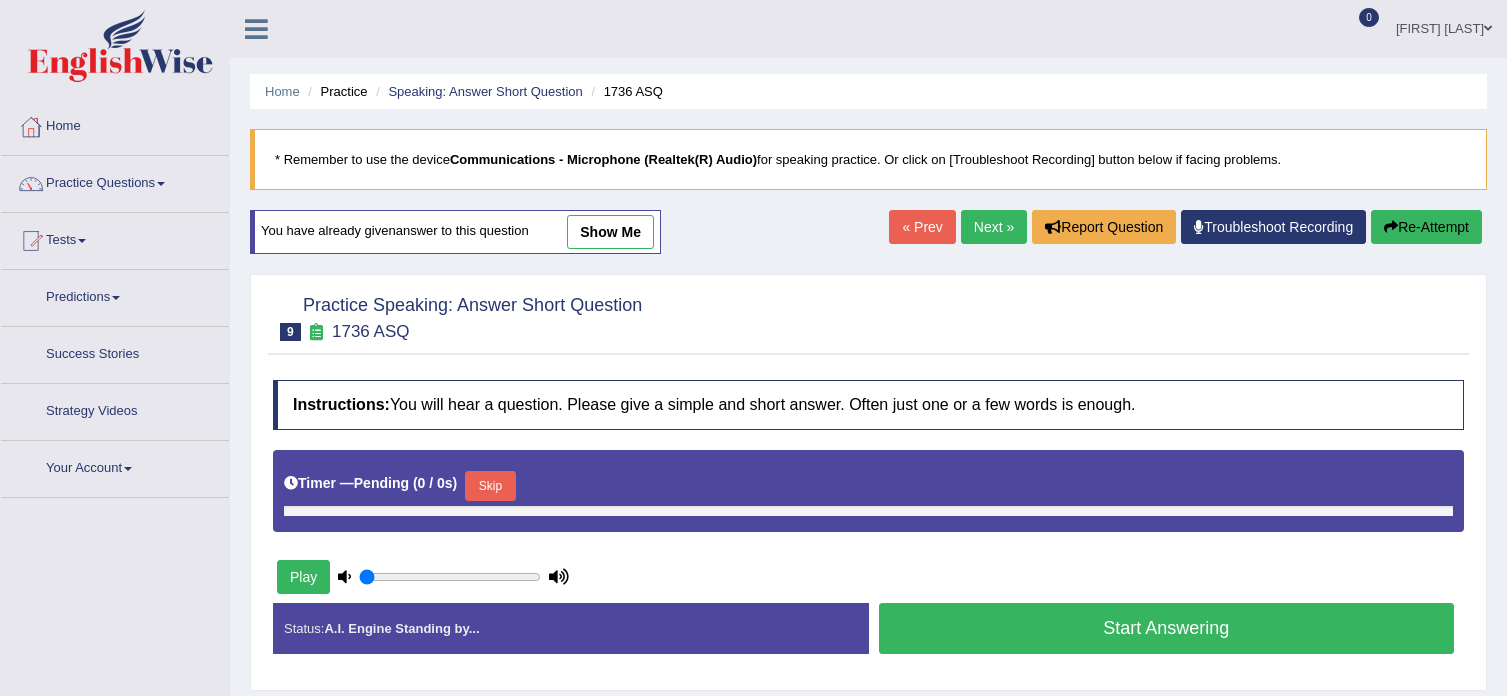 scroll, scrollTop: 0, scrollLeft: 0, axis: both 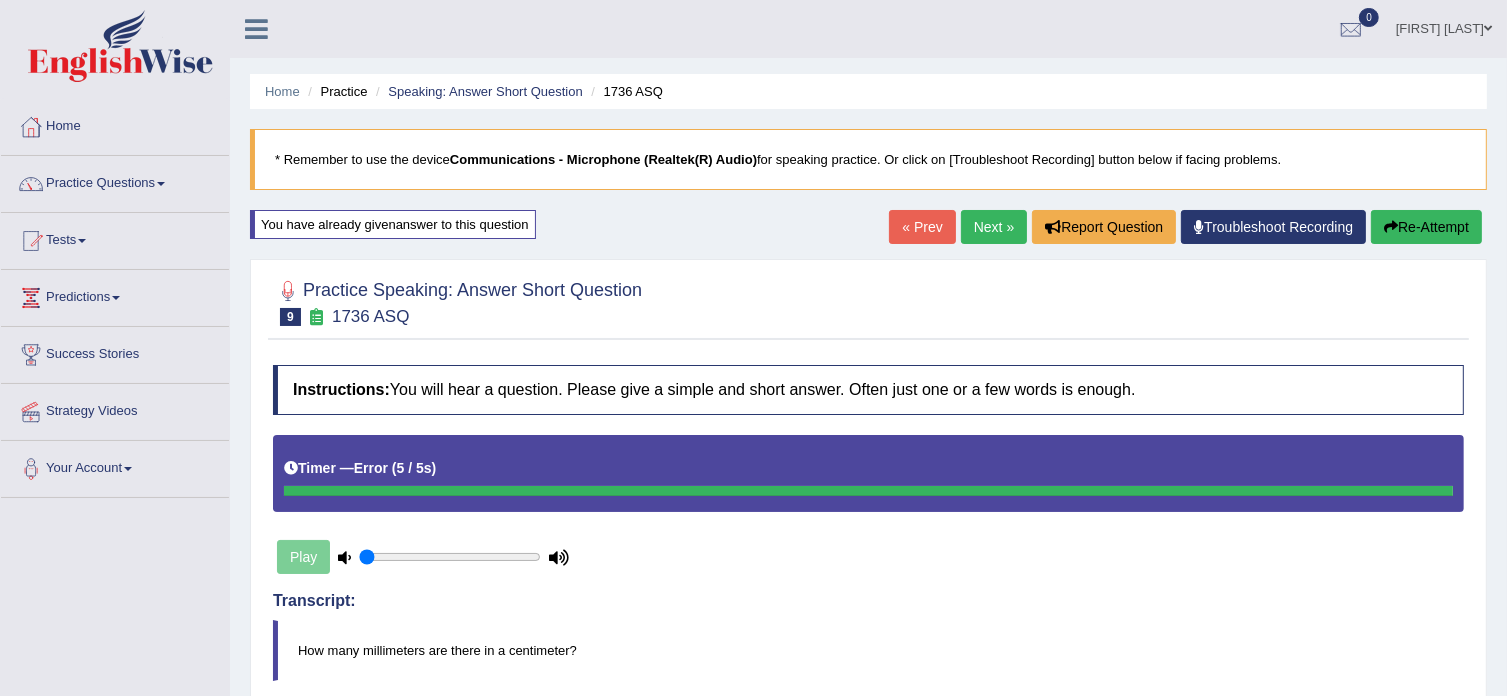 click on "Next »" at bounding box center (994, 227) 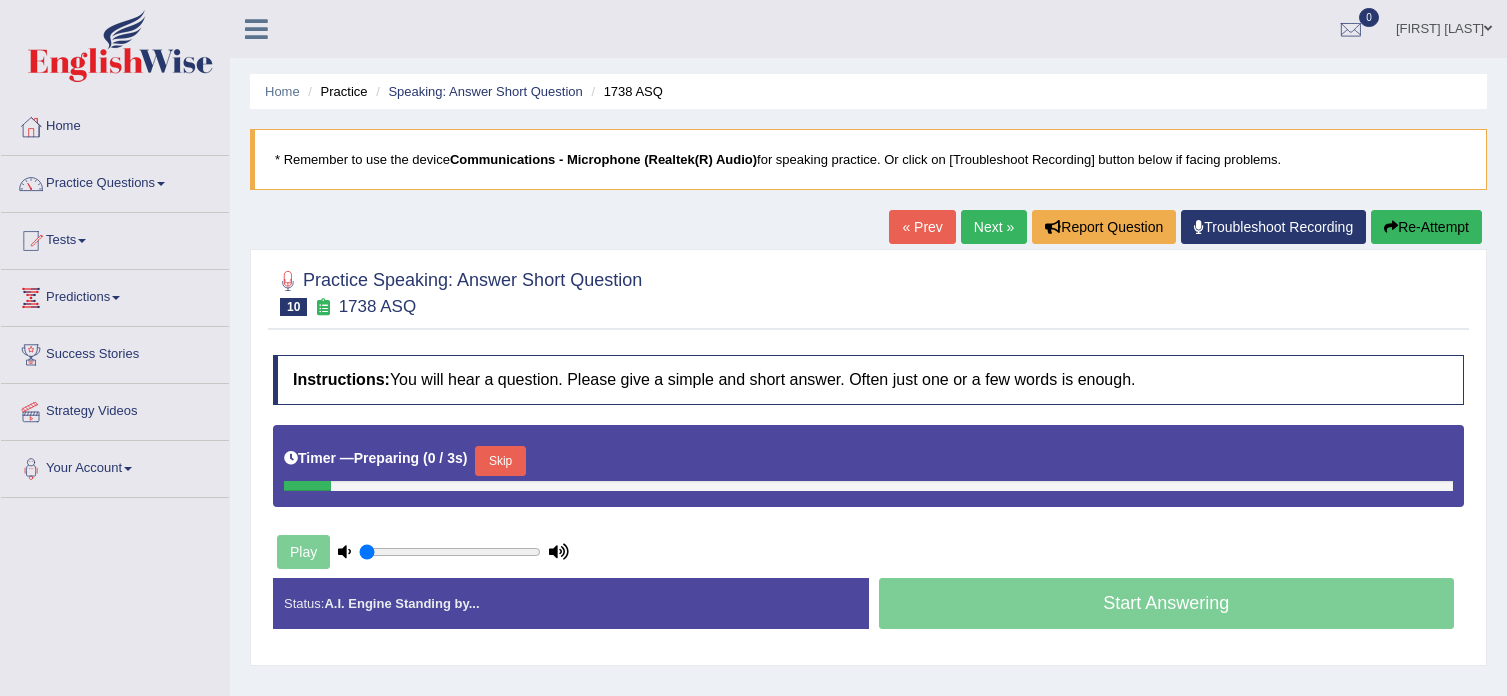 scroll, scrollTop: 0, scrollLeft: 0, axis: both 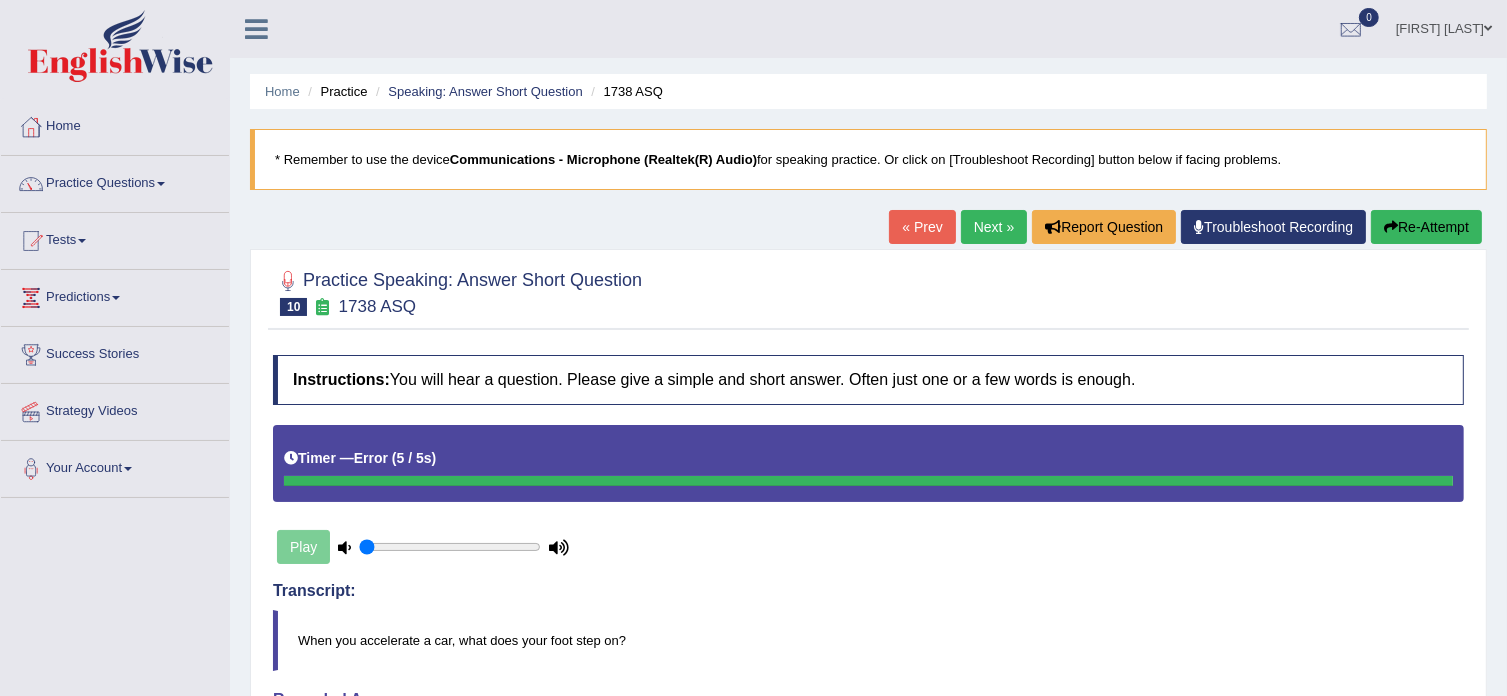 click at bounding box center [1391, 227] 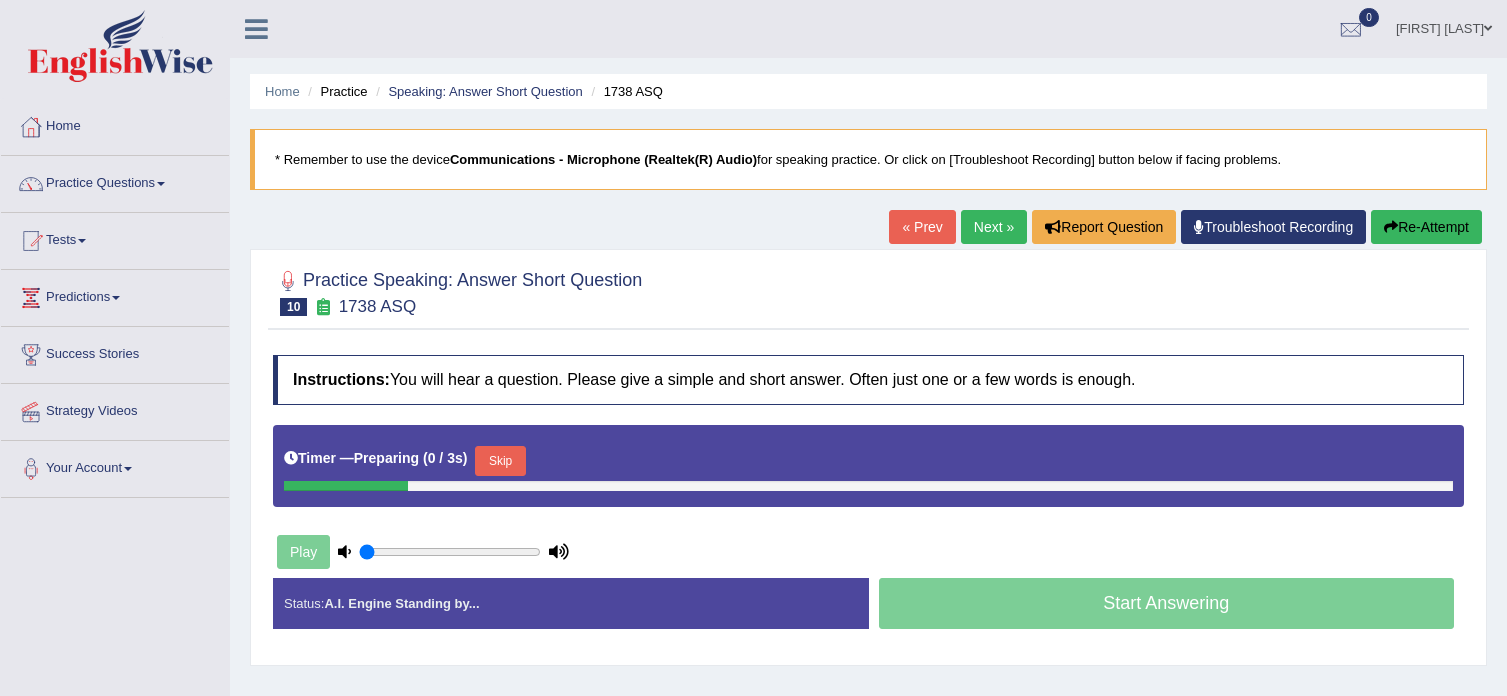 scroll, scrollTop: 0, scrollLeft: 0, axis: both 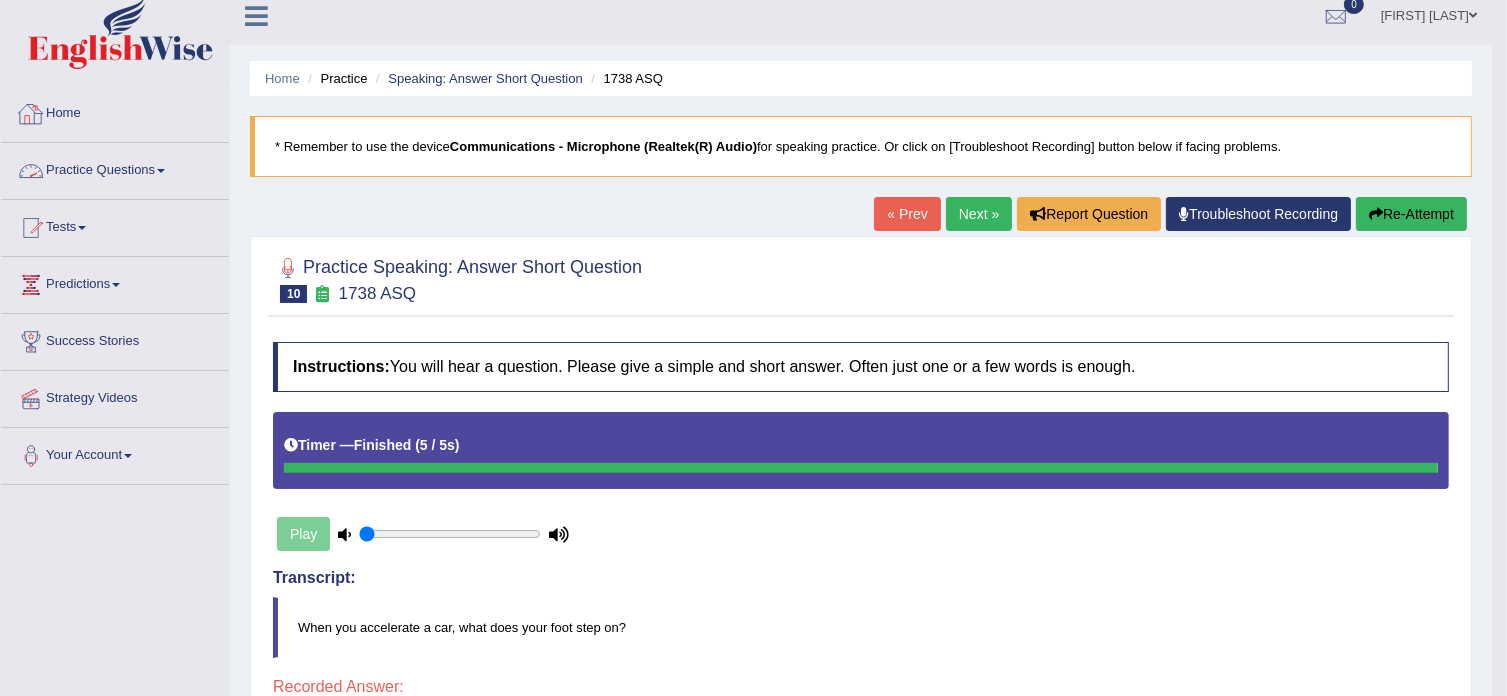 click on "Practice Questions" at bounding box center (115, 168) 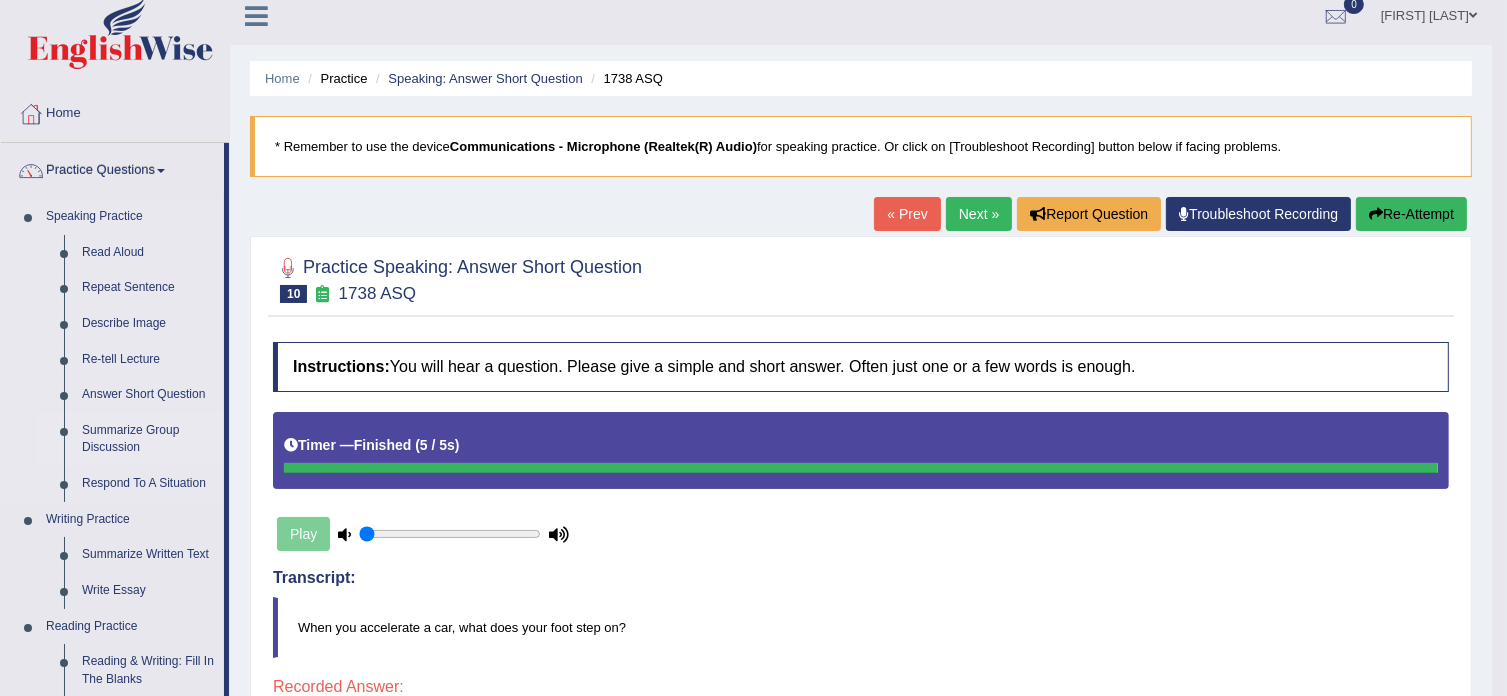 click on "Summarize Group Discussion" at bounding box center (148, 439) 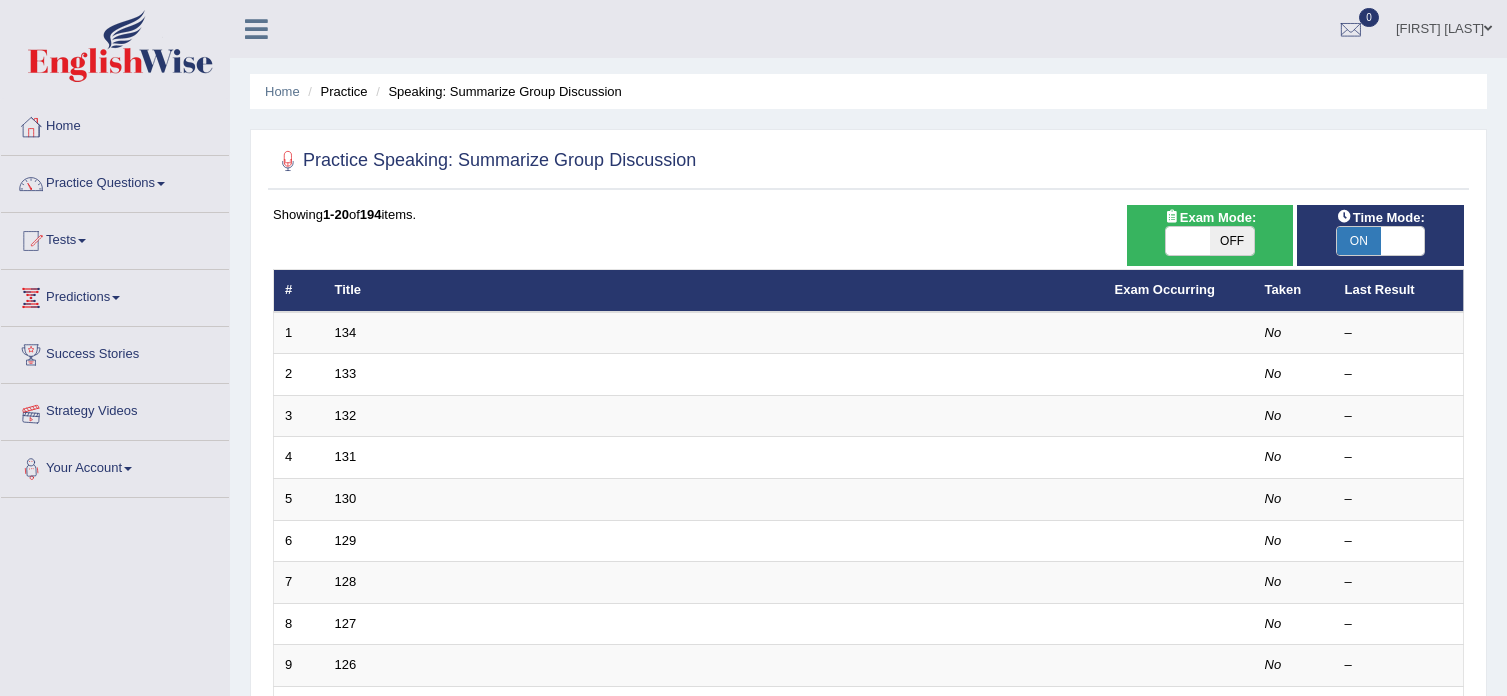 scroll, scrollTop: 0, scrollLeft: 0, axis: both 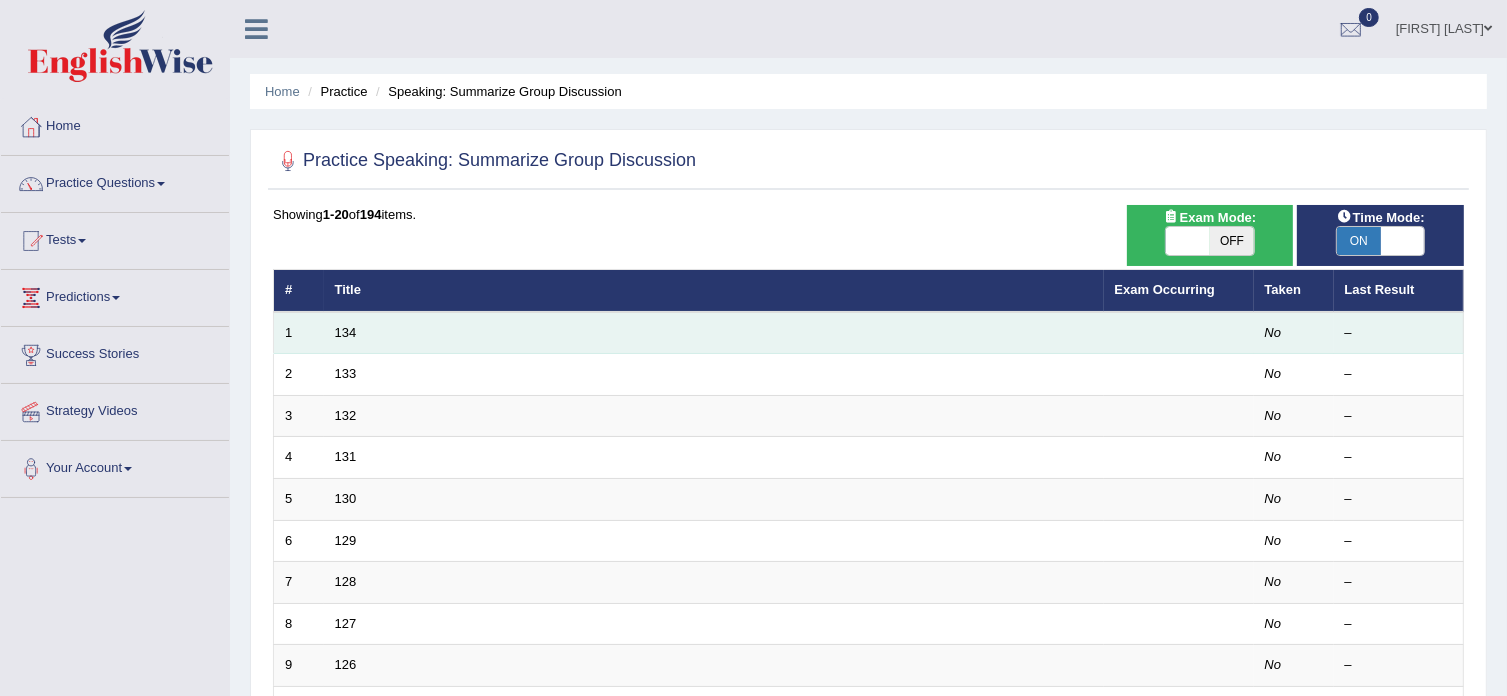click on "134" at bounding box center [714, 333] 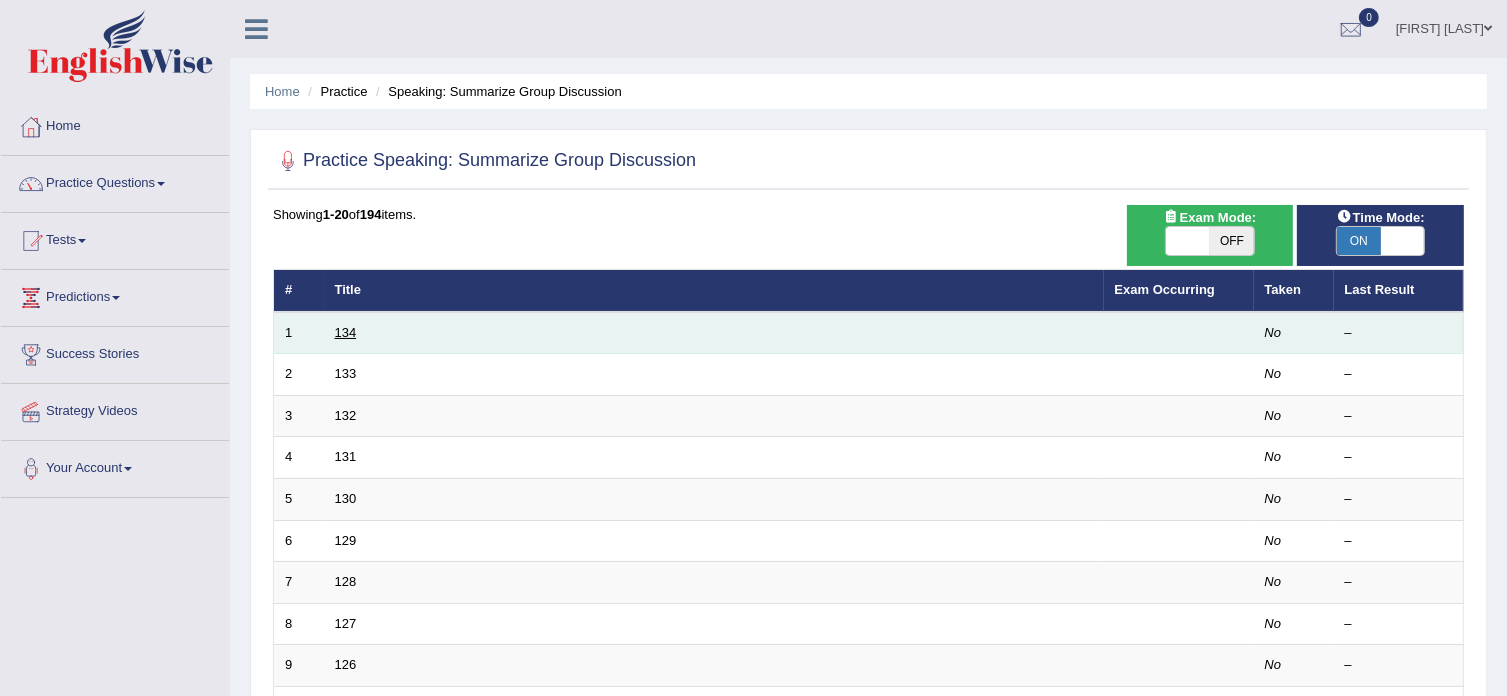 click on "134" at bounding box center (346, 332) 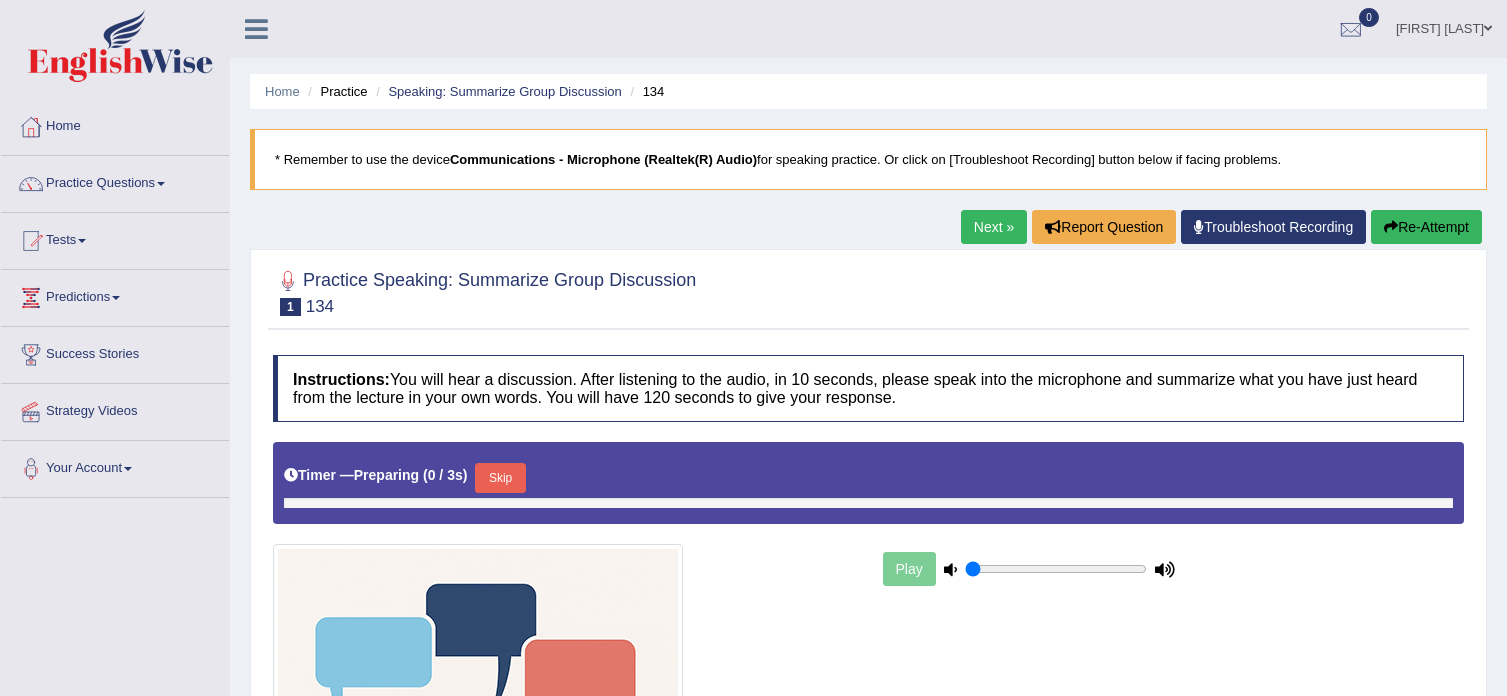 scroll, scrollTop: 0, scrollLeft: 0, axis: both 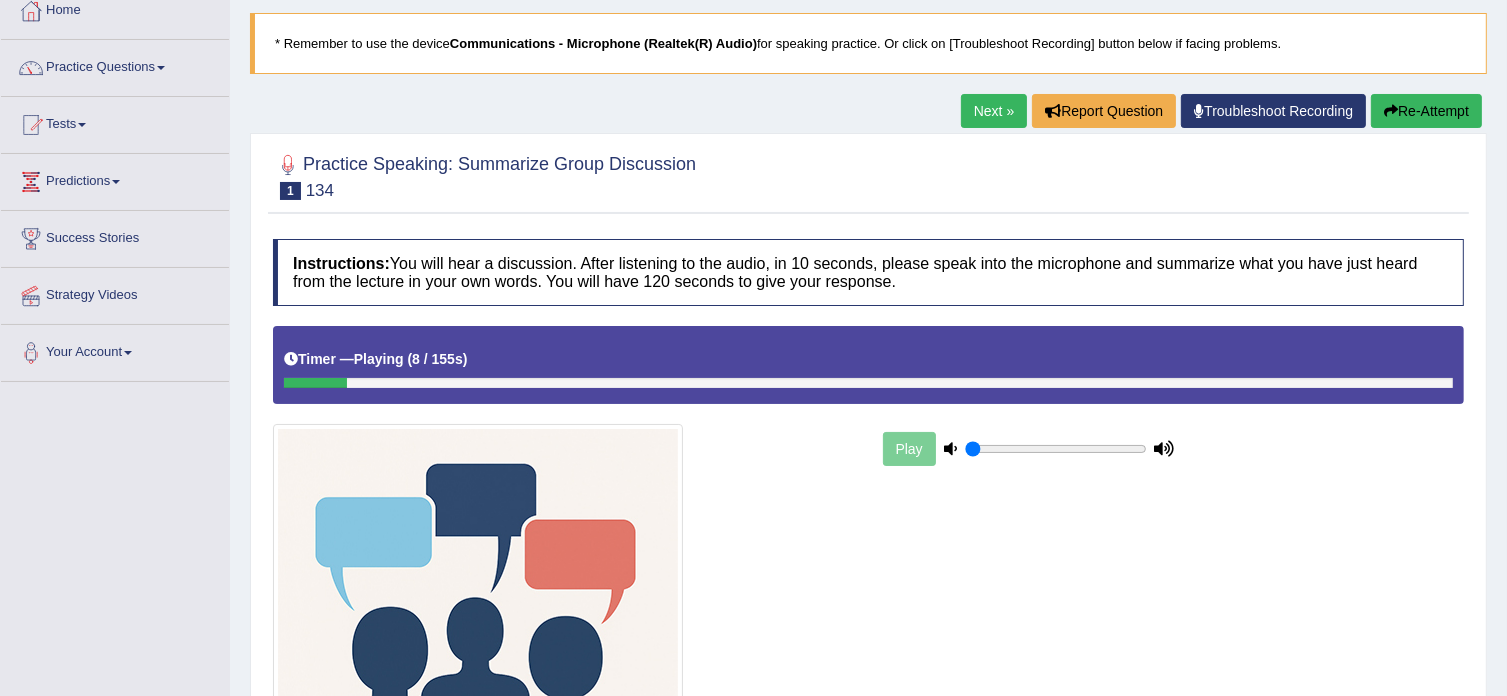 click at bounding box center (950, 448) 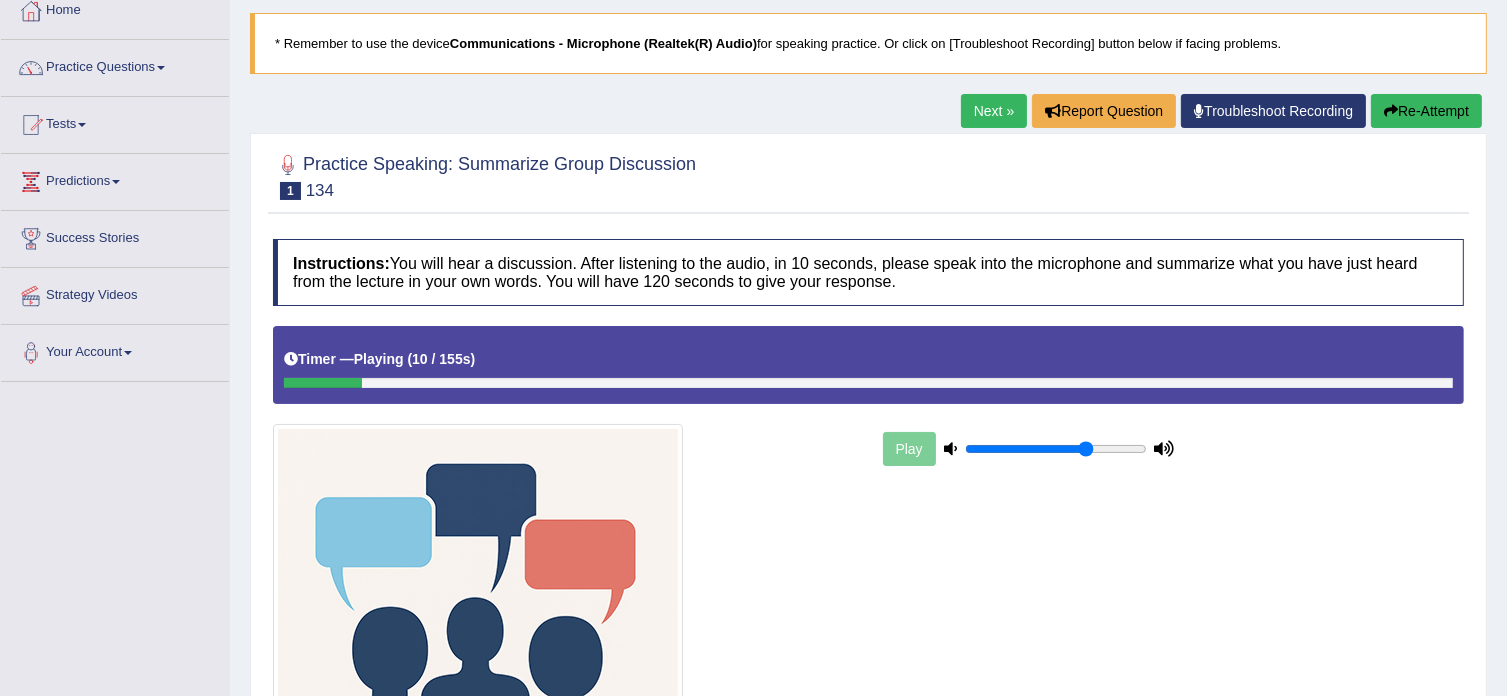 type on "0.7" 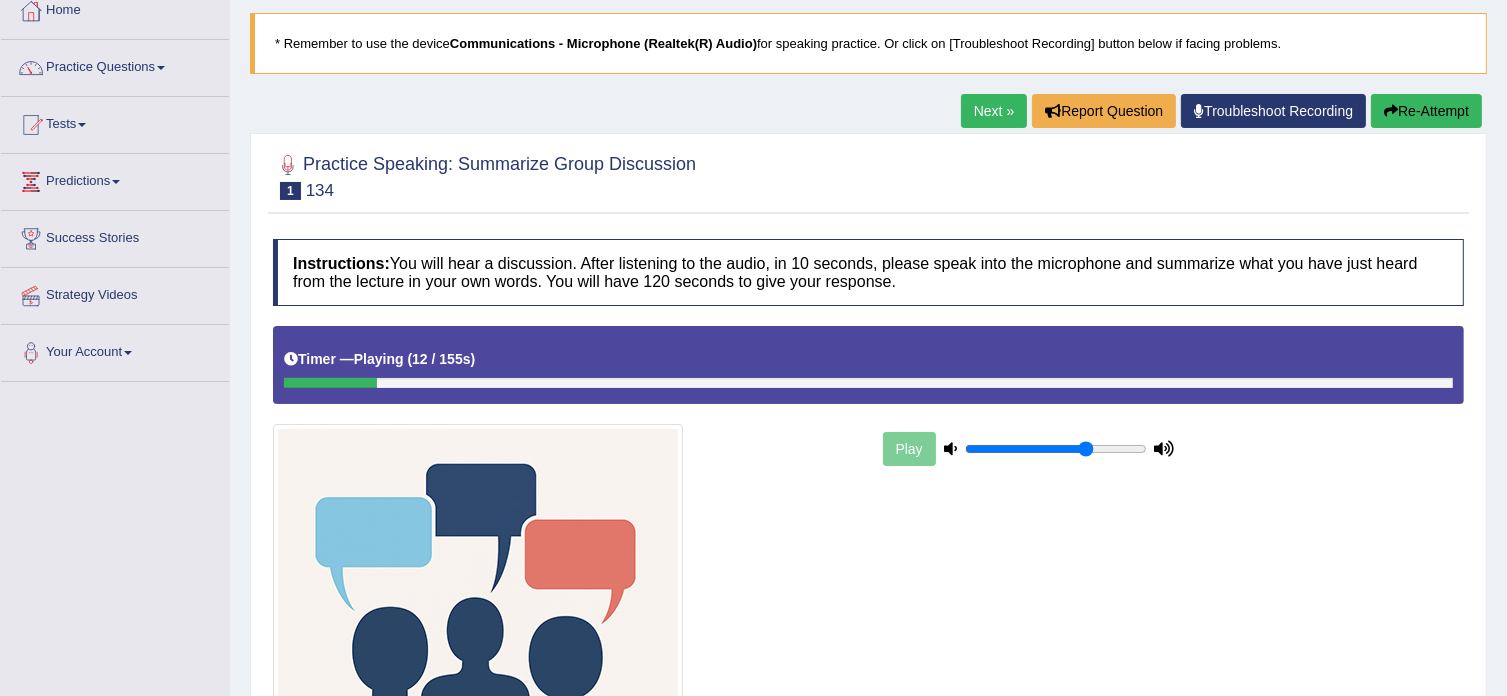 click at bounding box center [1165, 448] 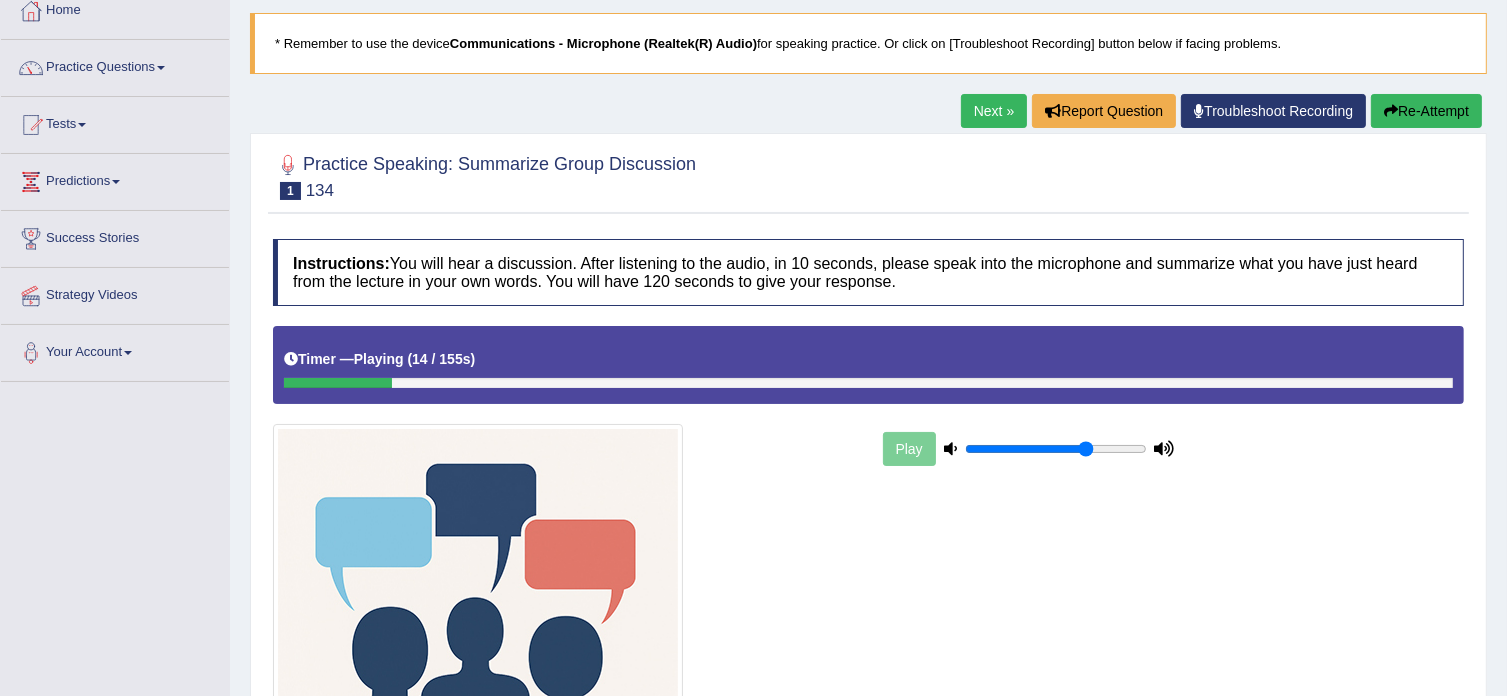 click at bounding box center (868, 383) 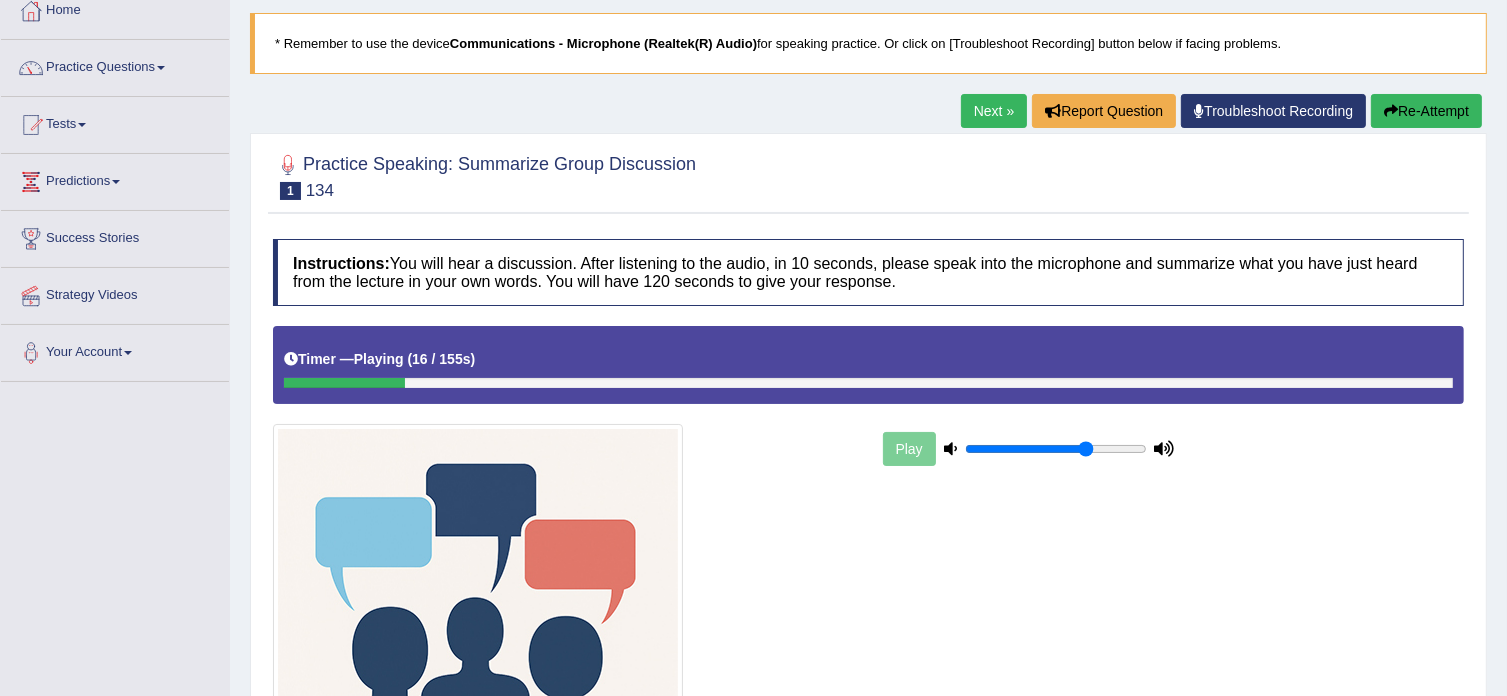 click at bounding box center (344, 383) 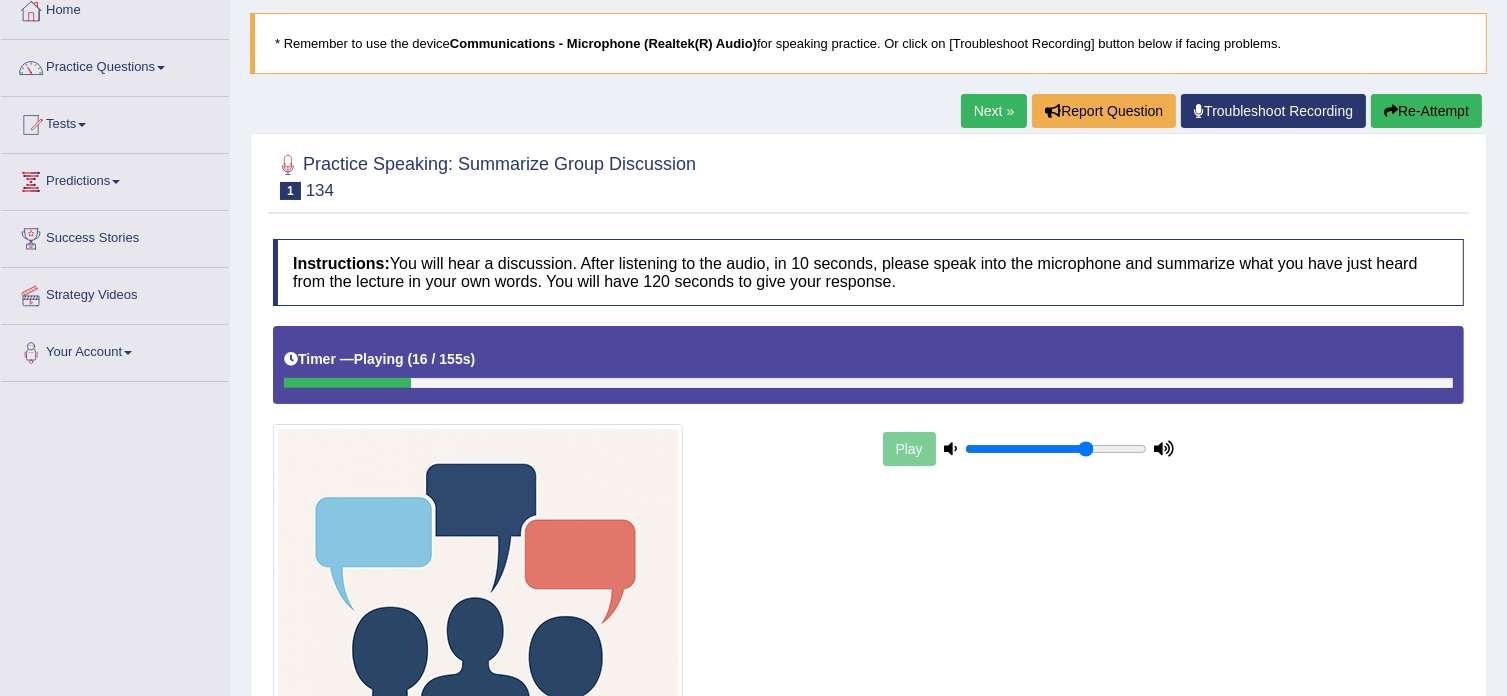 click at bounding box center [347, 383] 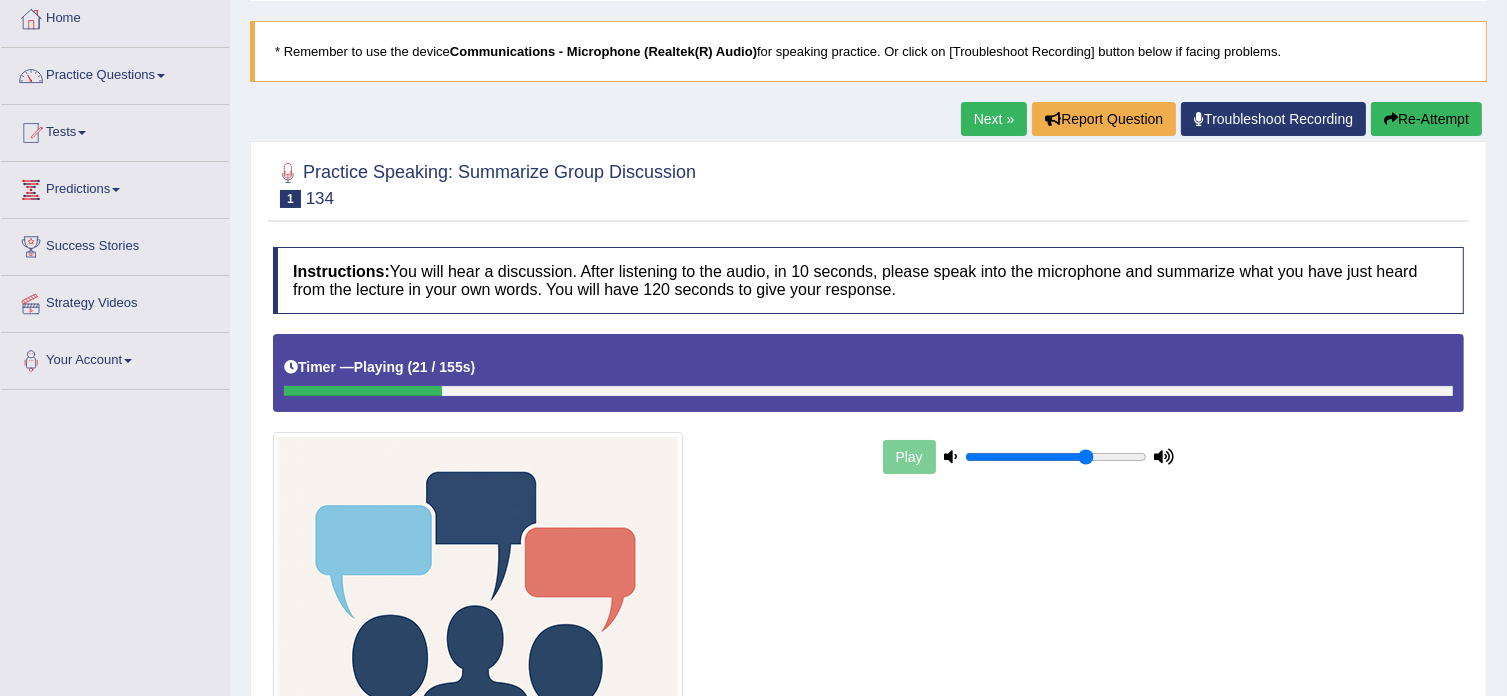 scroll, scrollTop: 0, scrollLeft: 0, axis: both 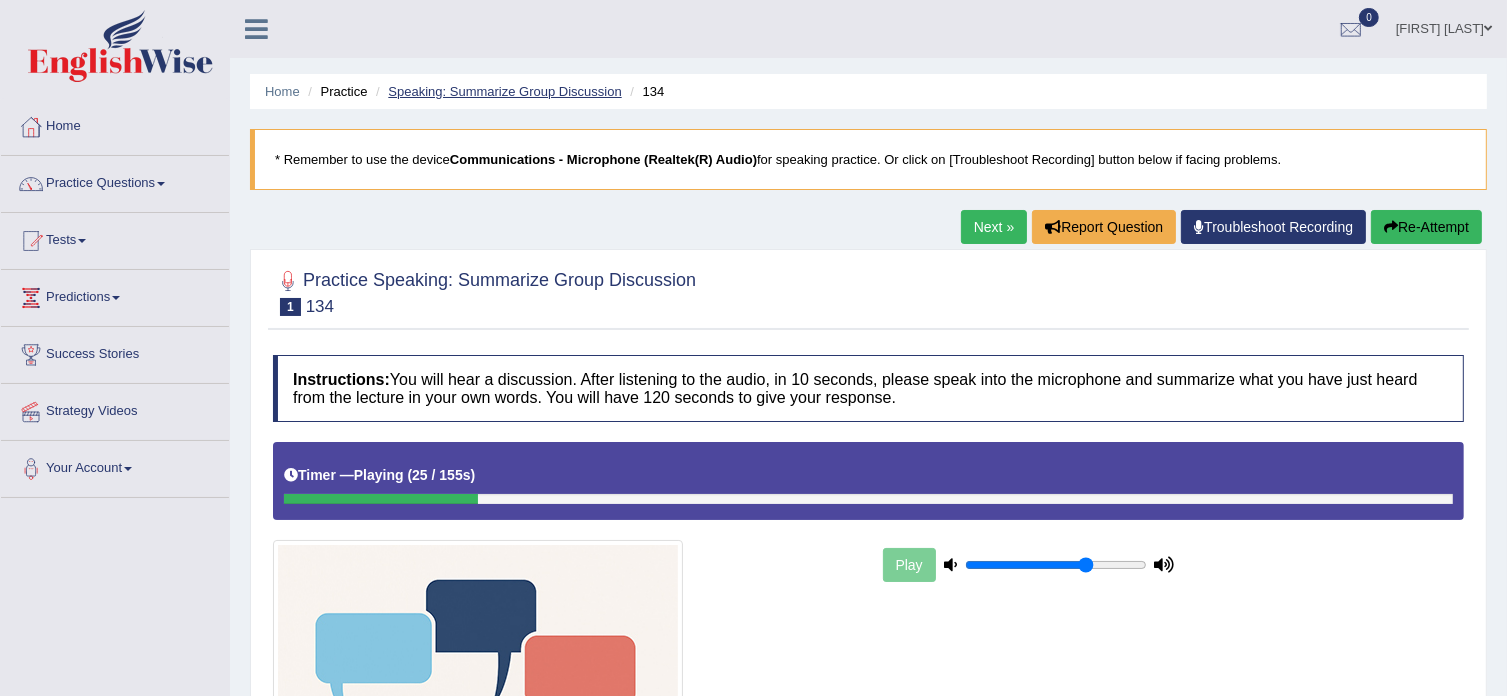 click on "Speaking: Summarize Group Discussion" at bounding box center (504, 91) 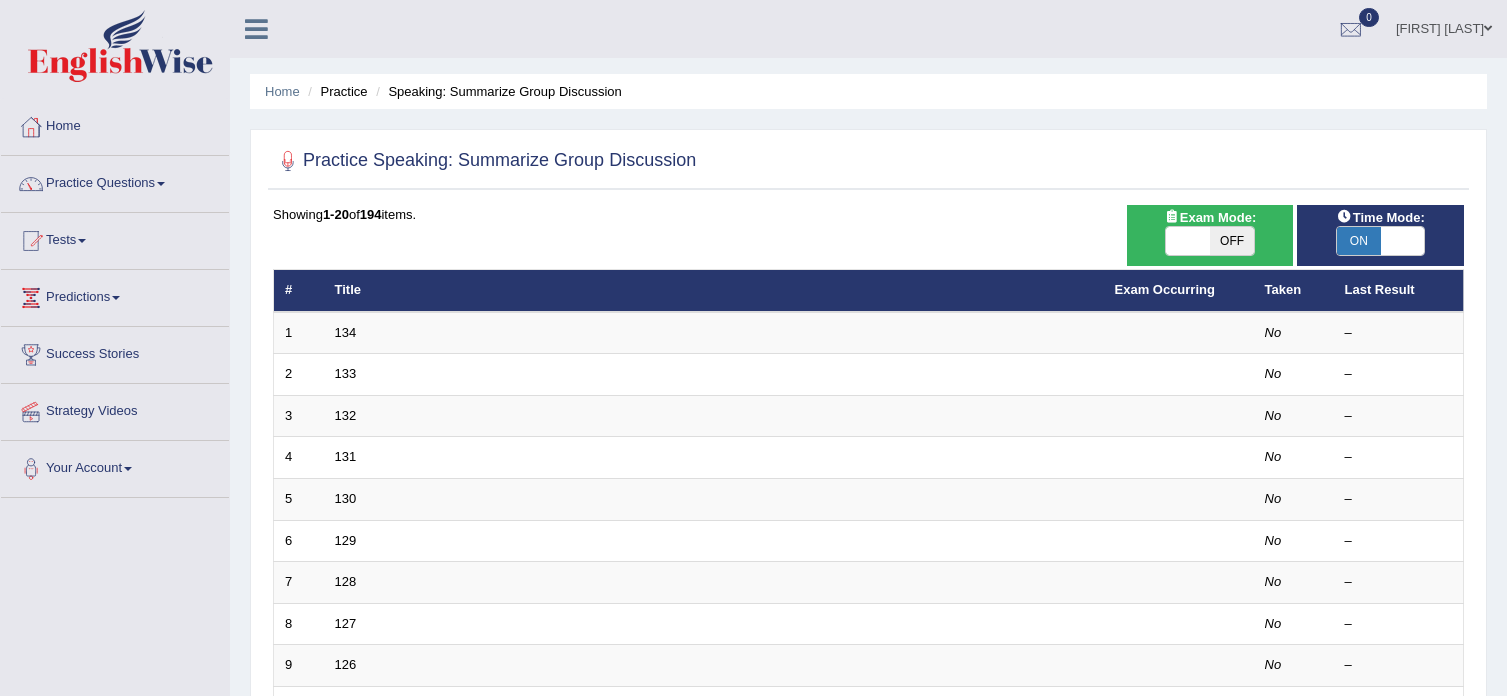scroll, scrollTop: 0, scrollLeft: 0, axis: both 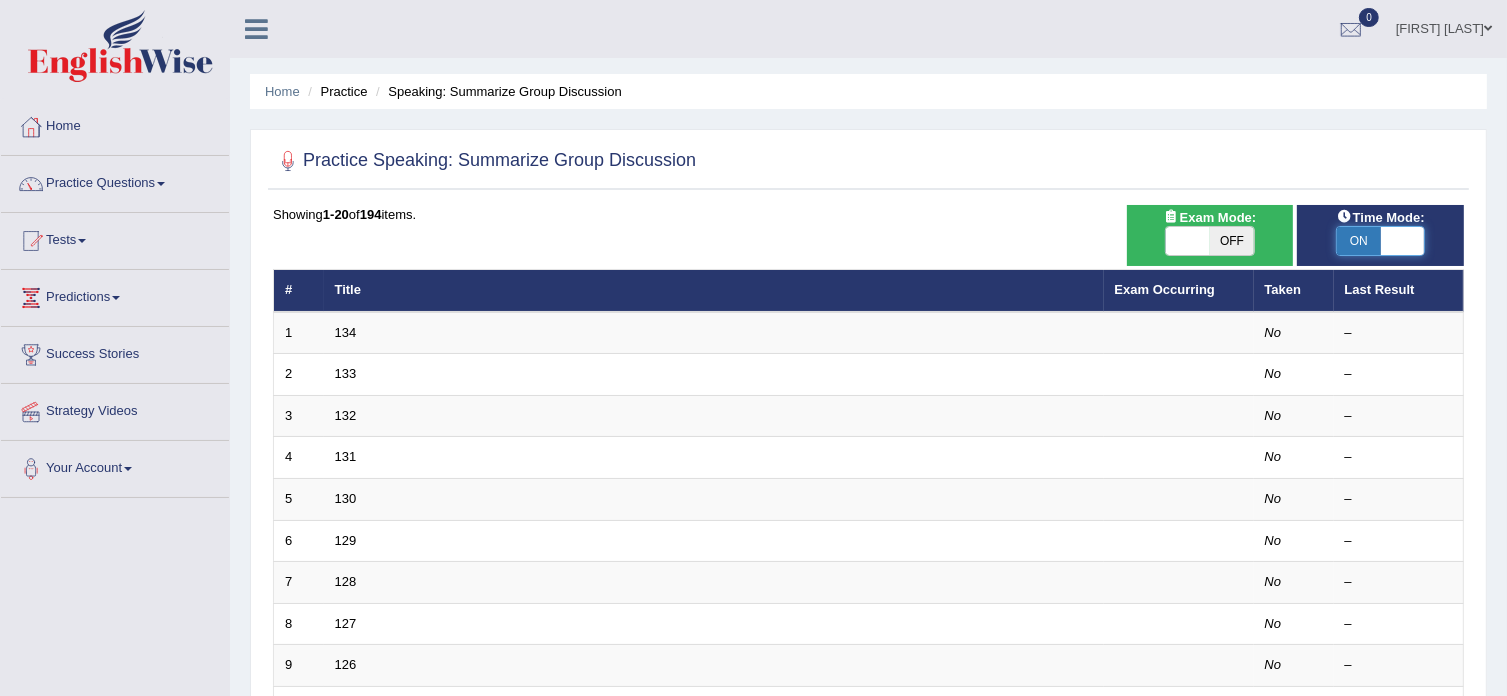 click at bounding box center [1403, 241] 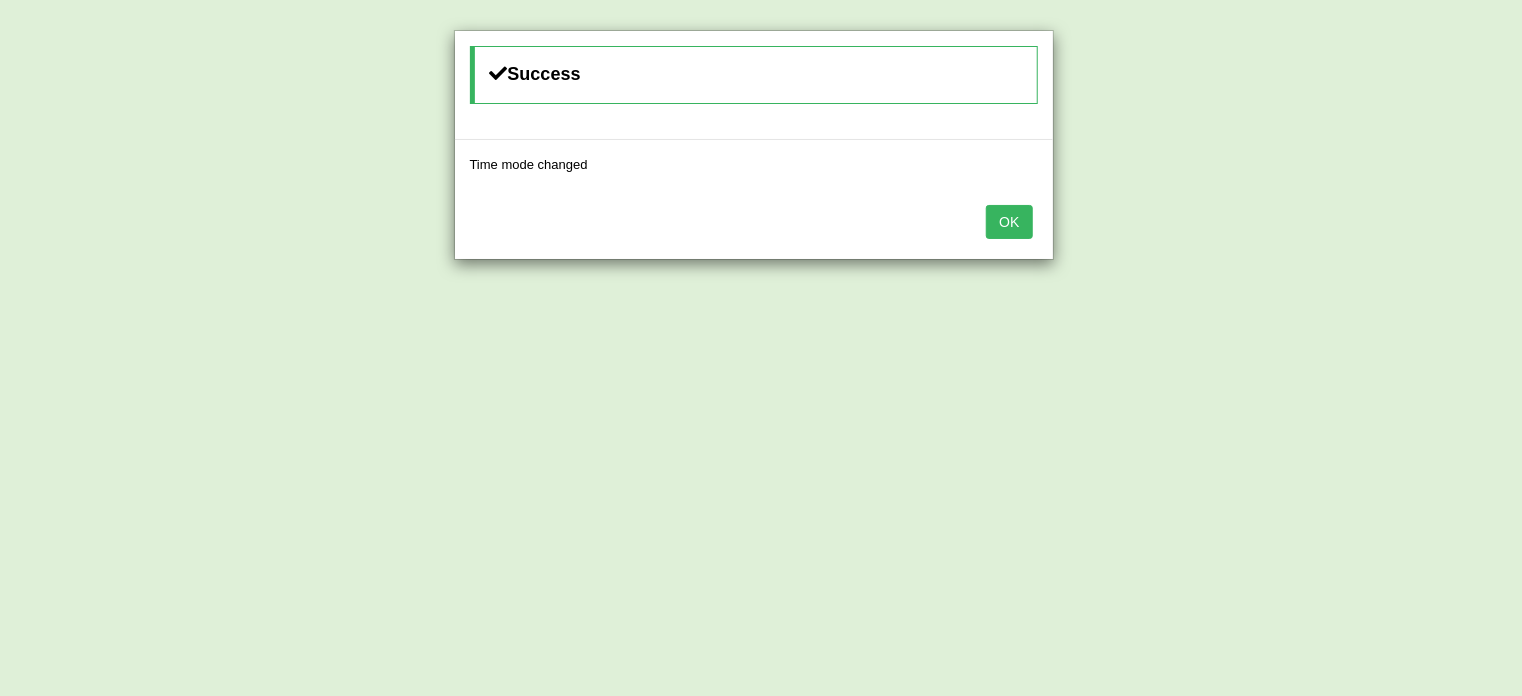 click on "OK" at bounding box center [1009, 222] 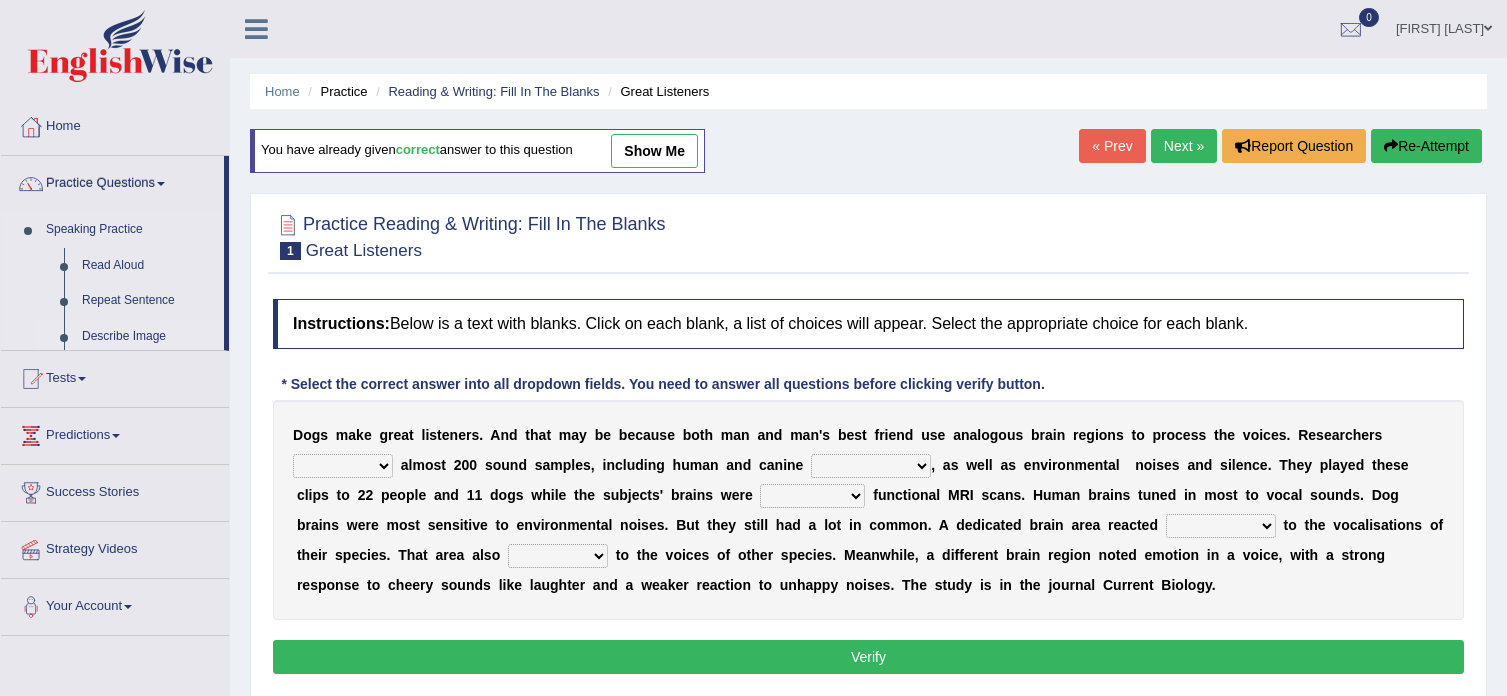 scroll, scrollTop: 0, scrollLeft: 0, axis: both 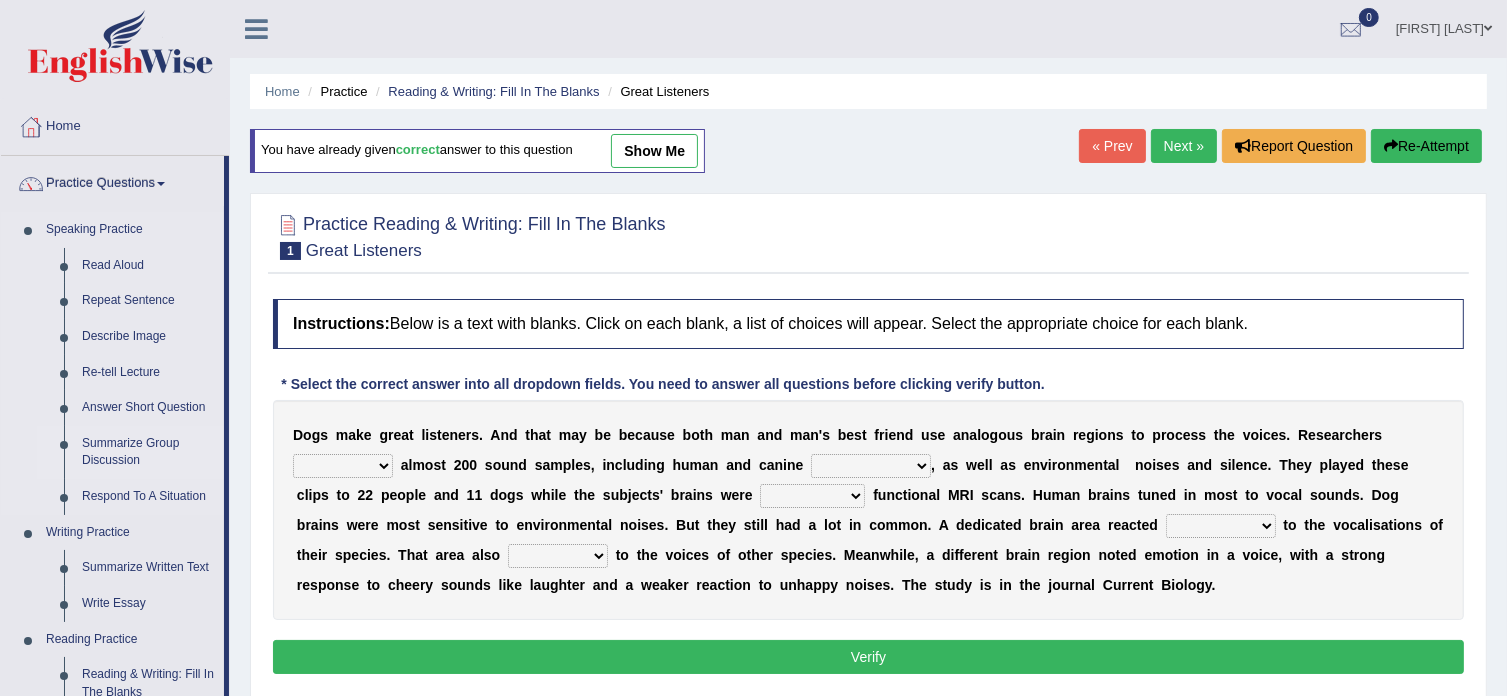 click on "Summarize Group Discussion" at bounding box center [148, 452] 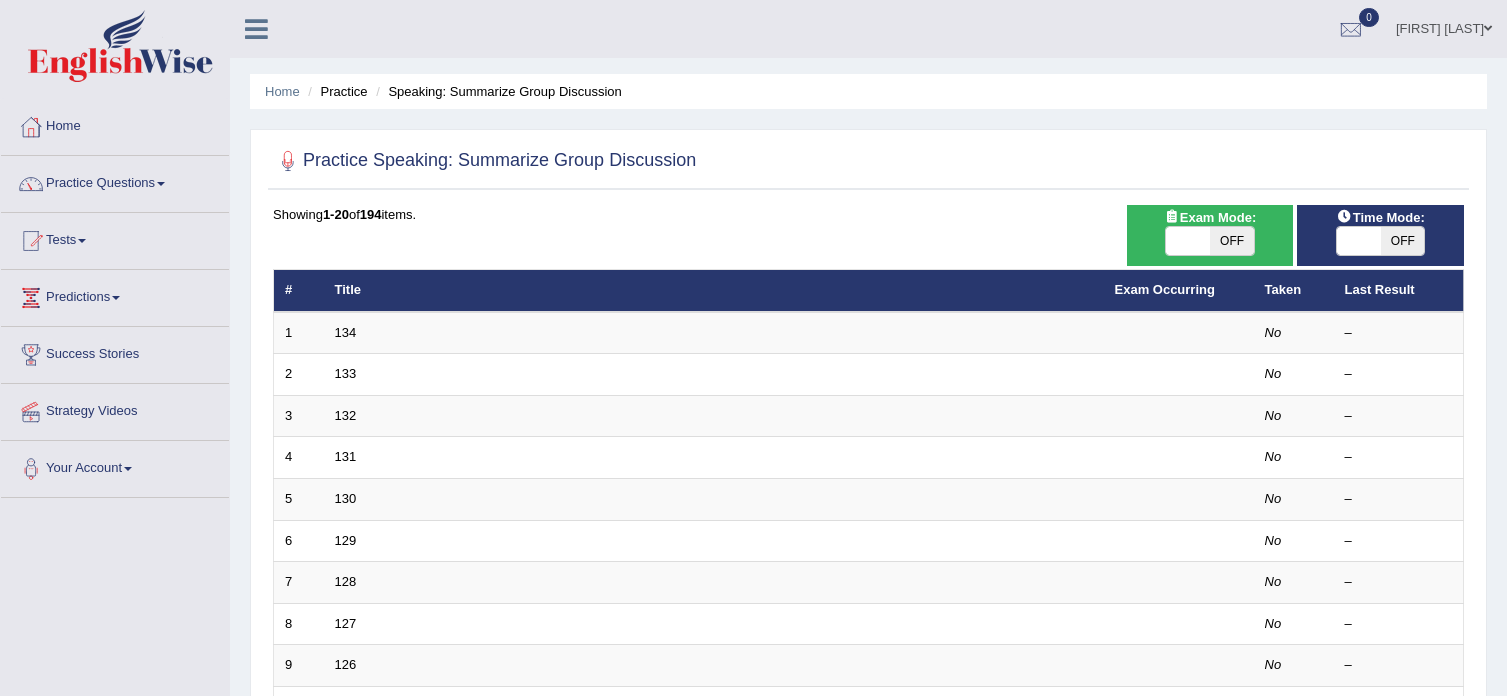 scroll, scrollTop: 0, scrollLeft: 0, axis: both 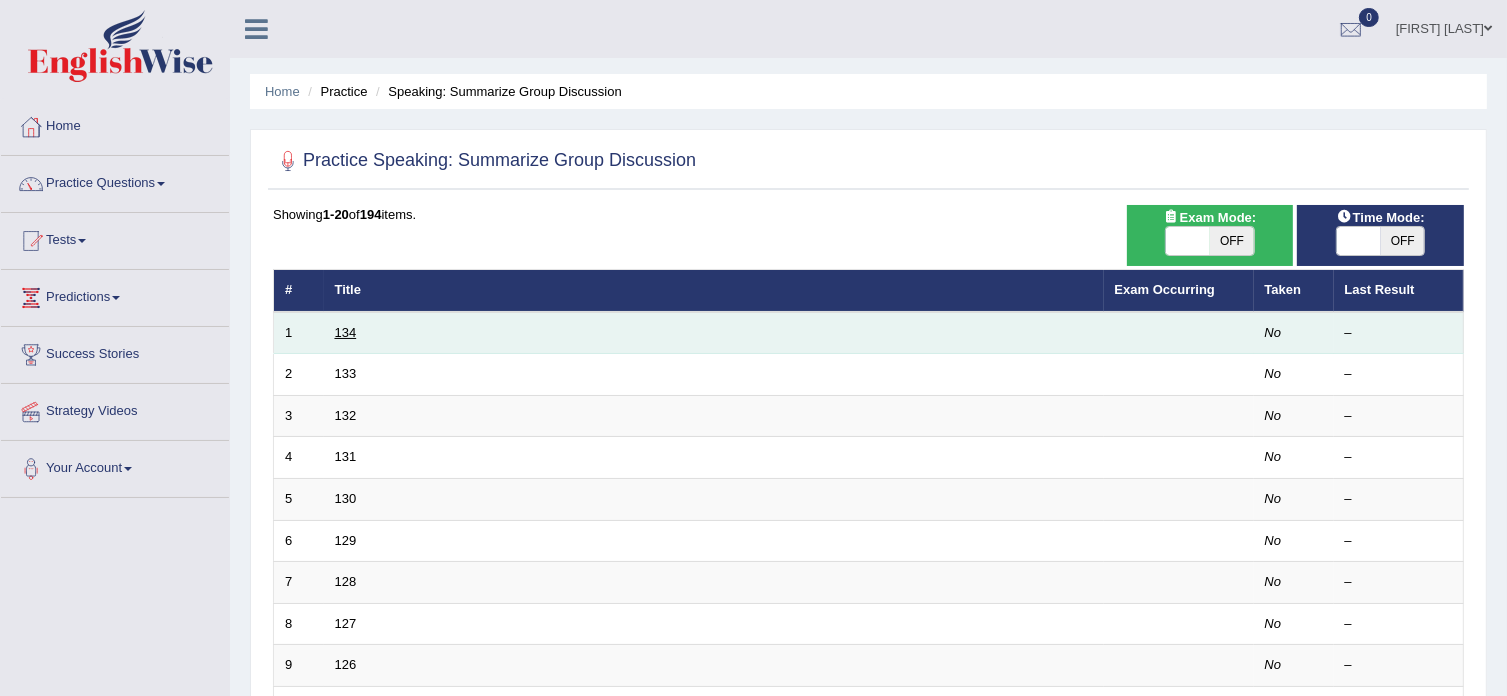 click on "134" at bounding box center [346, 332] 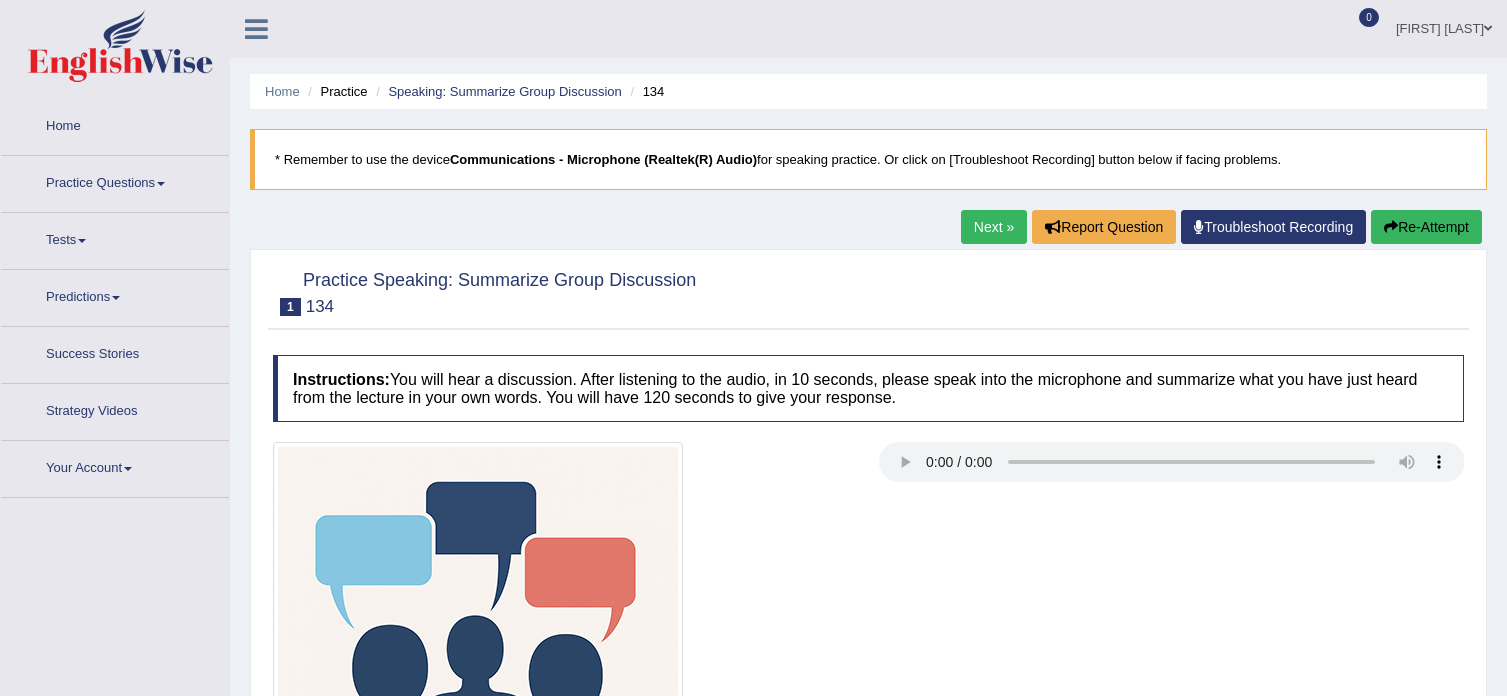scroll, scrollTop: 0, scrollLeft: 0, axis: both 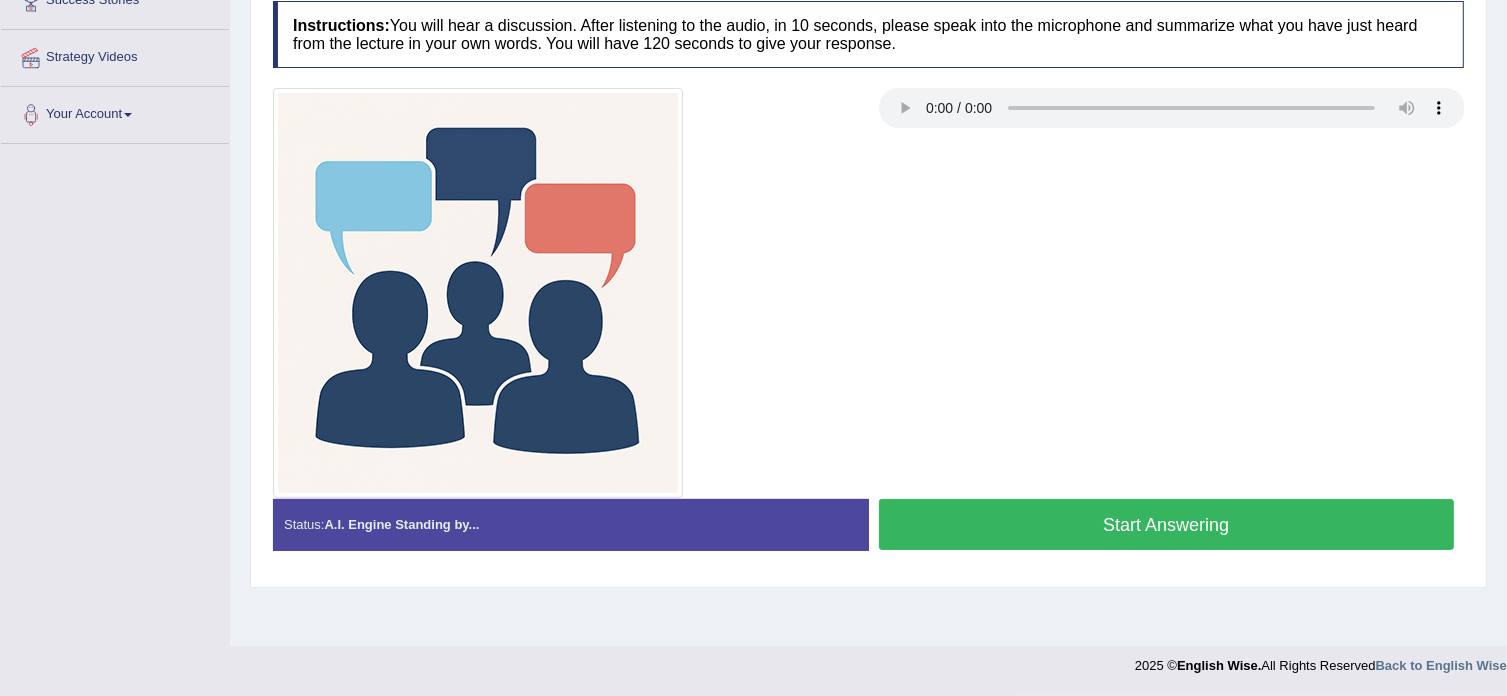 click on "Start Answering" at bounding box center (1167, 524) 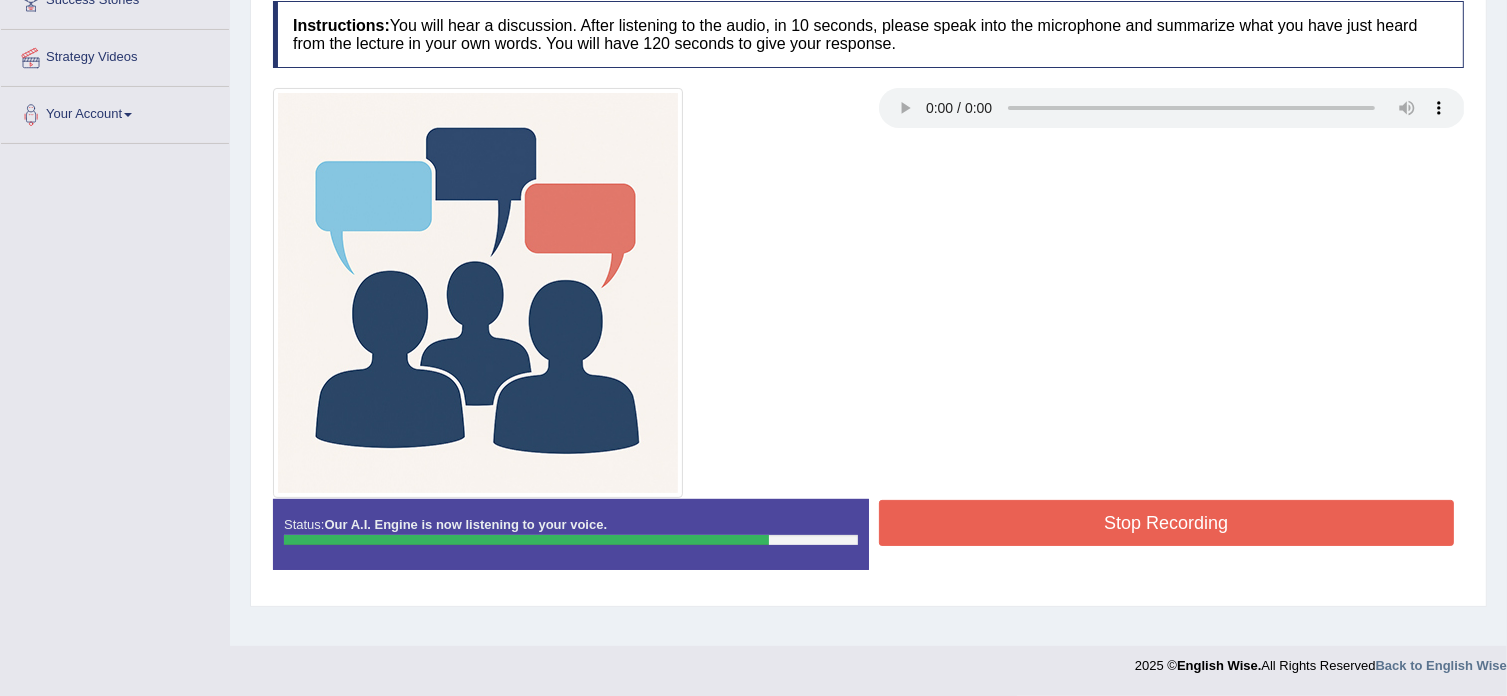 click on "Stop Recording" at bounding box center [1167, 523] 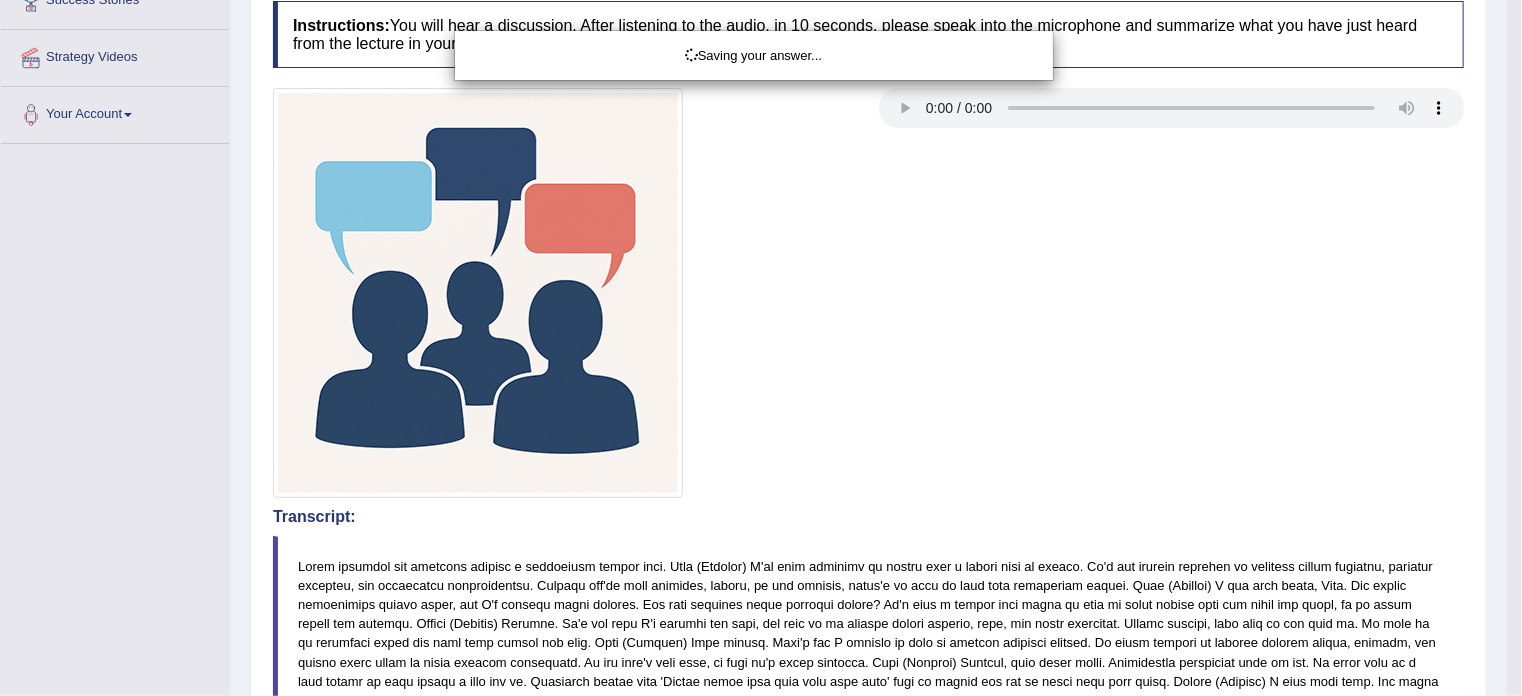 click on "Saving your answer..." at bounding box center (761, 348) 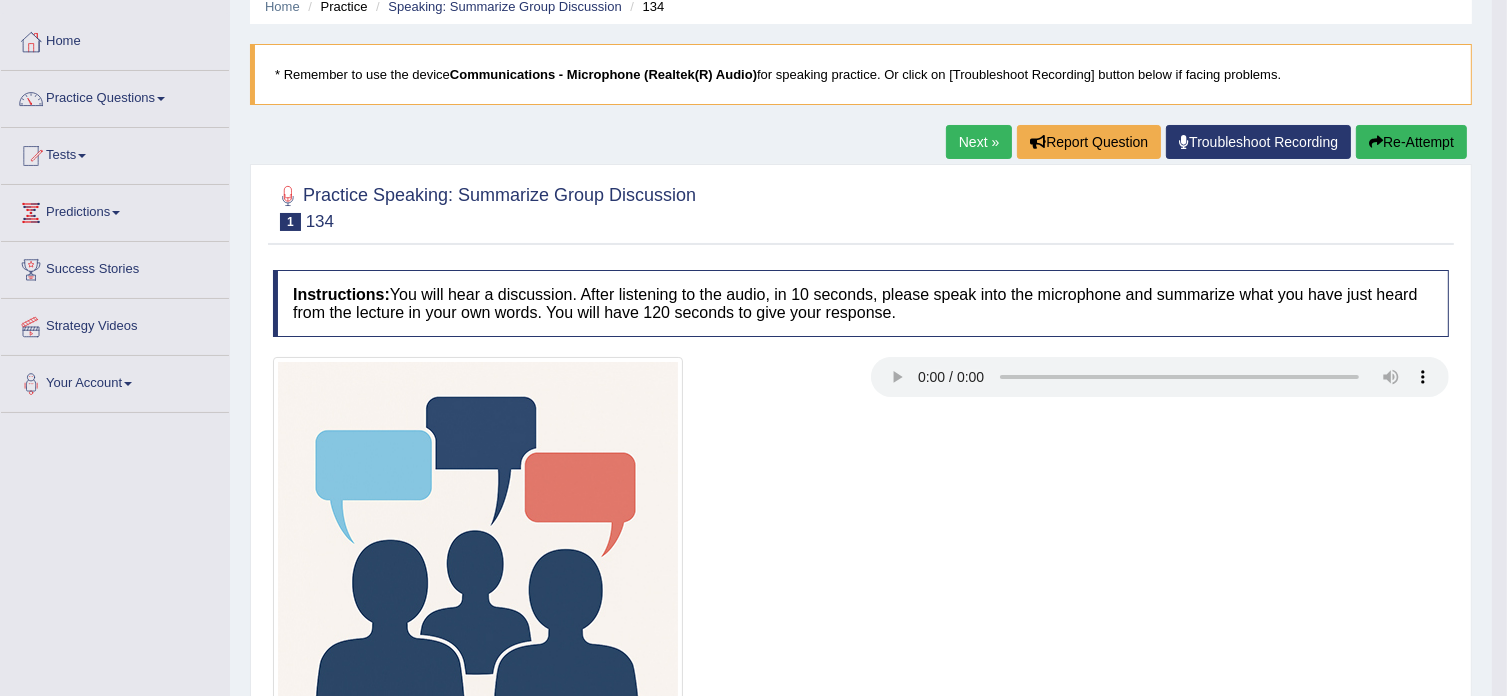 scroll, scrollTop: 80, scrollLeft: 0, axis: vertical 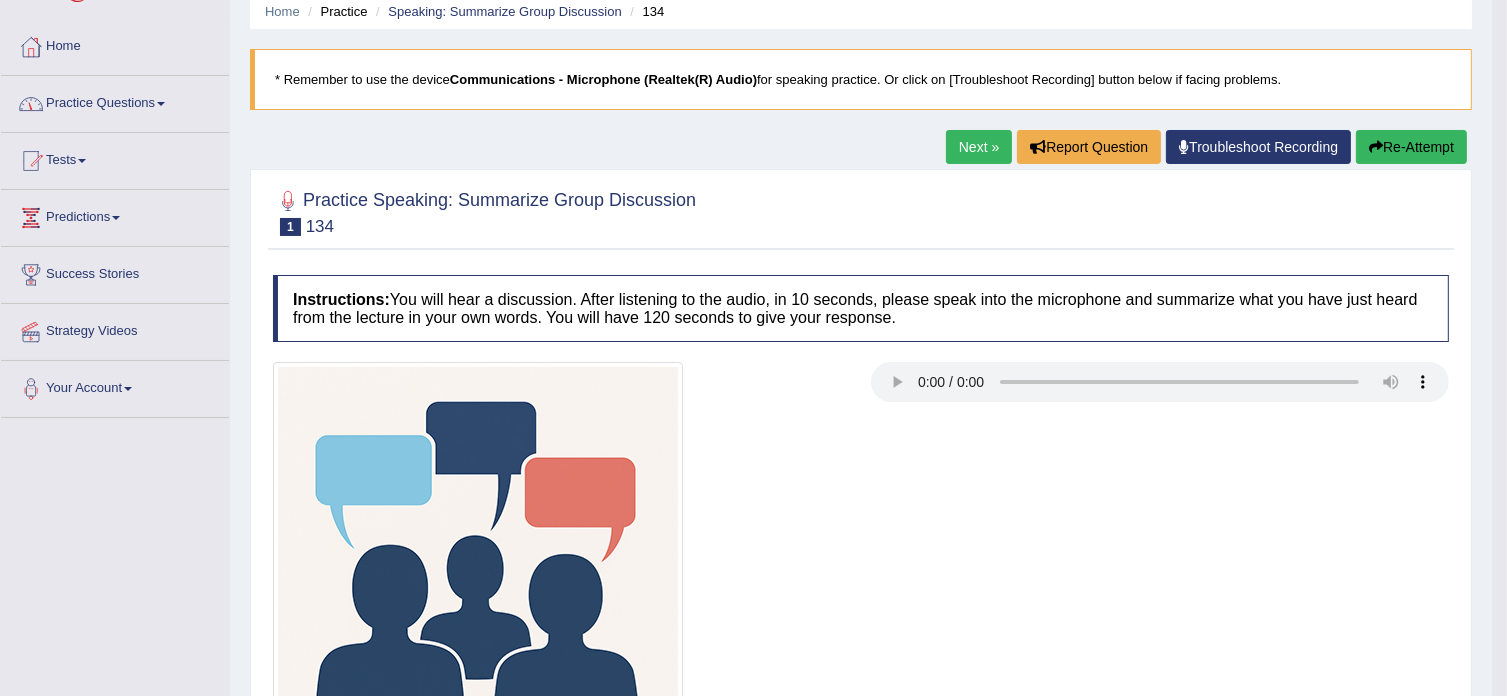 click on "Practice Questions" at bounding box center [115, 101] 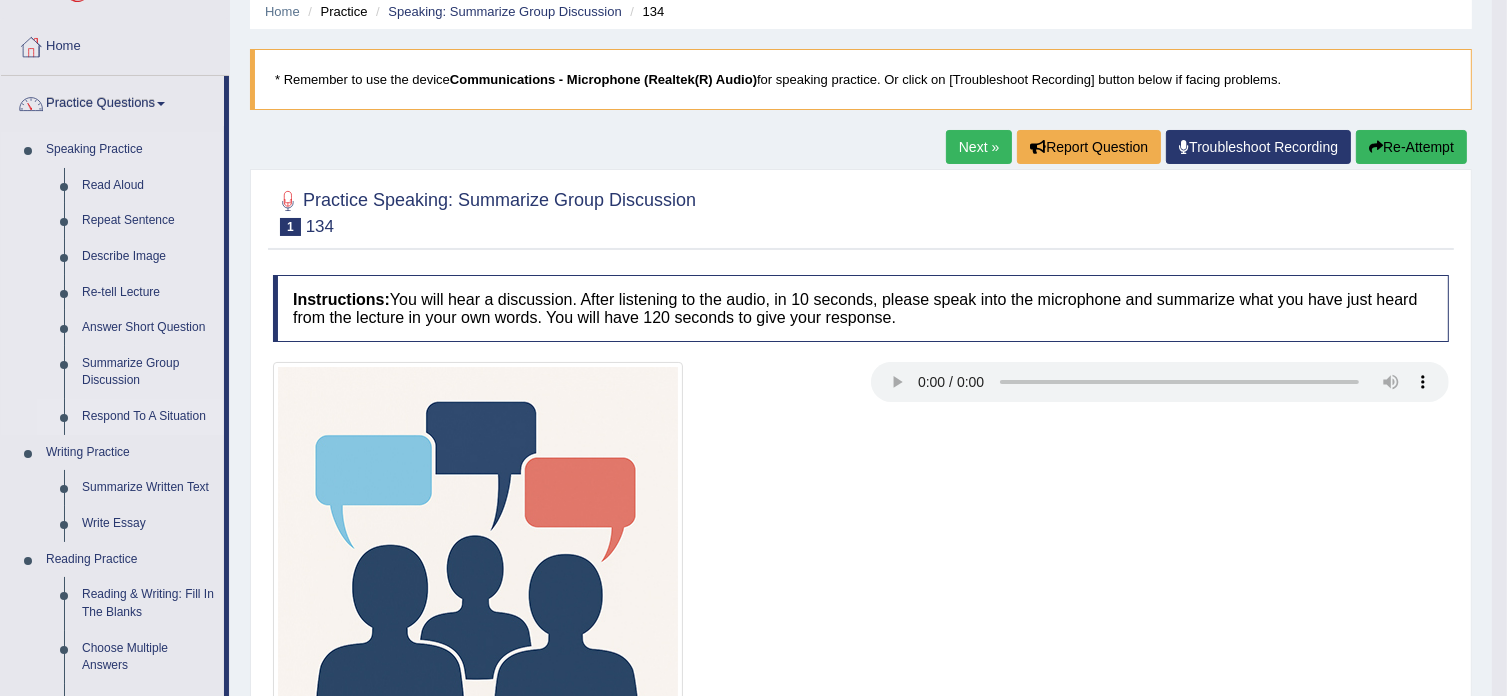 click on "Respond To A Situation" at bounding box center (148, 417) 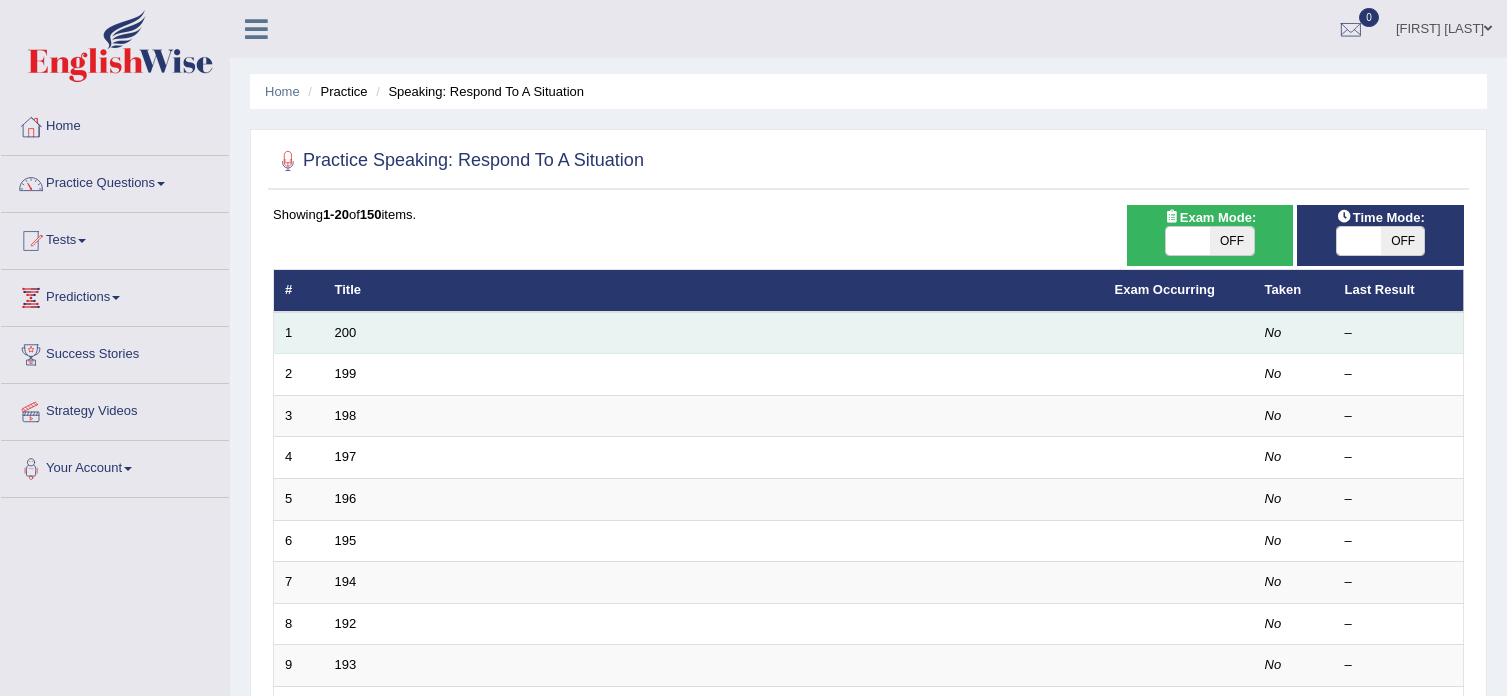 scroll, scrollTop: 0, scrollLeft: 0, axis: both 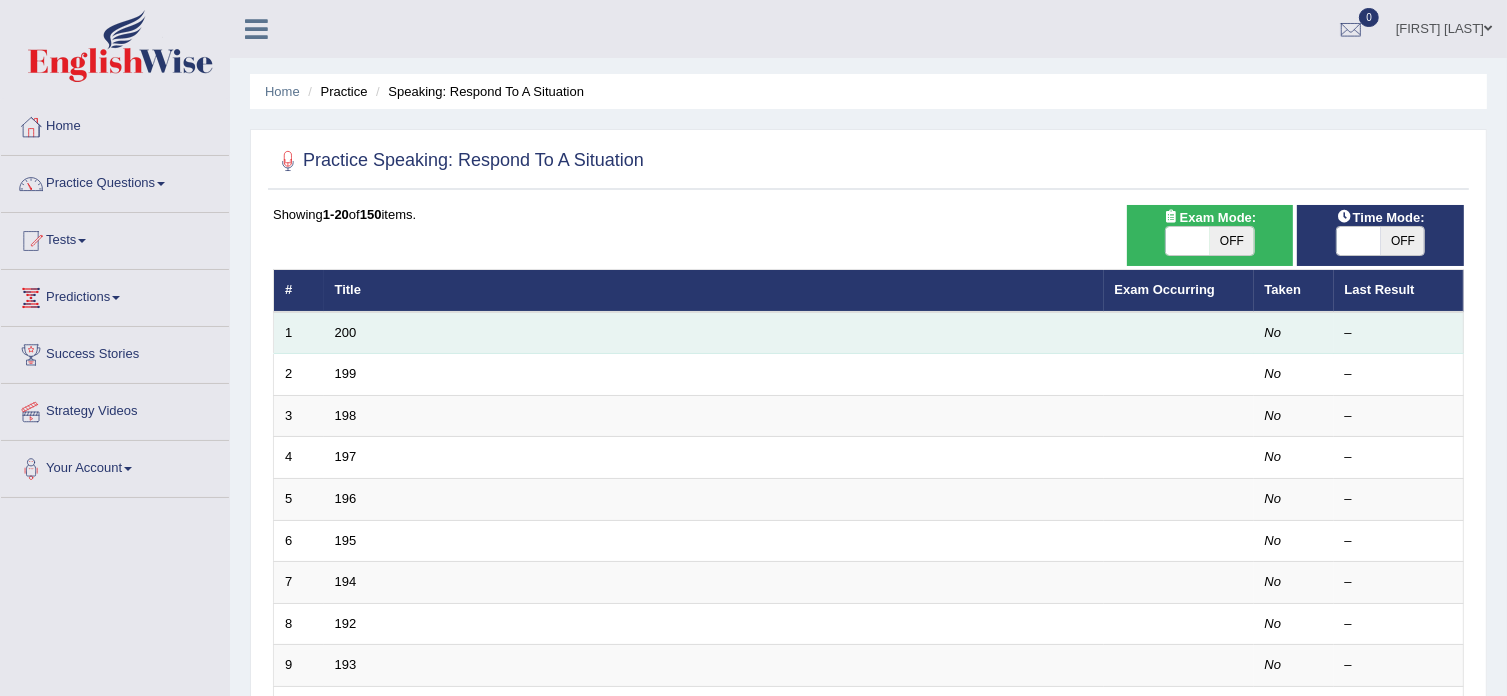 click on "200" at bounding box center (714, 333) 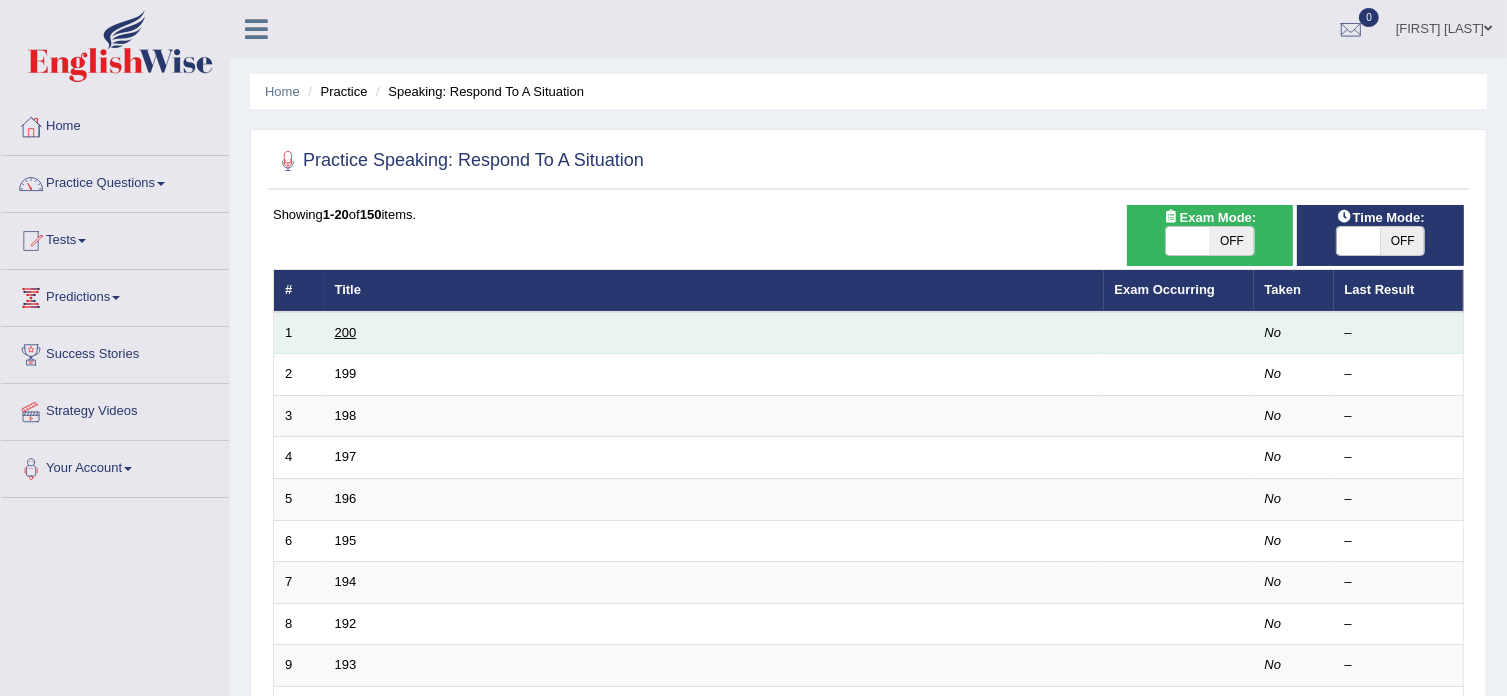 click on "200" at bounding box center [346, 332] 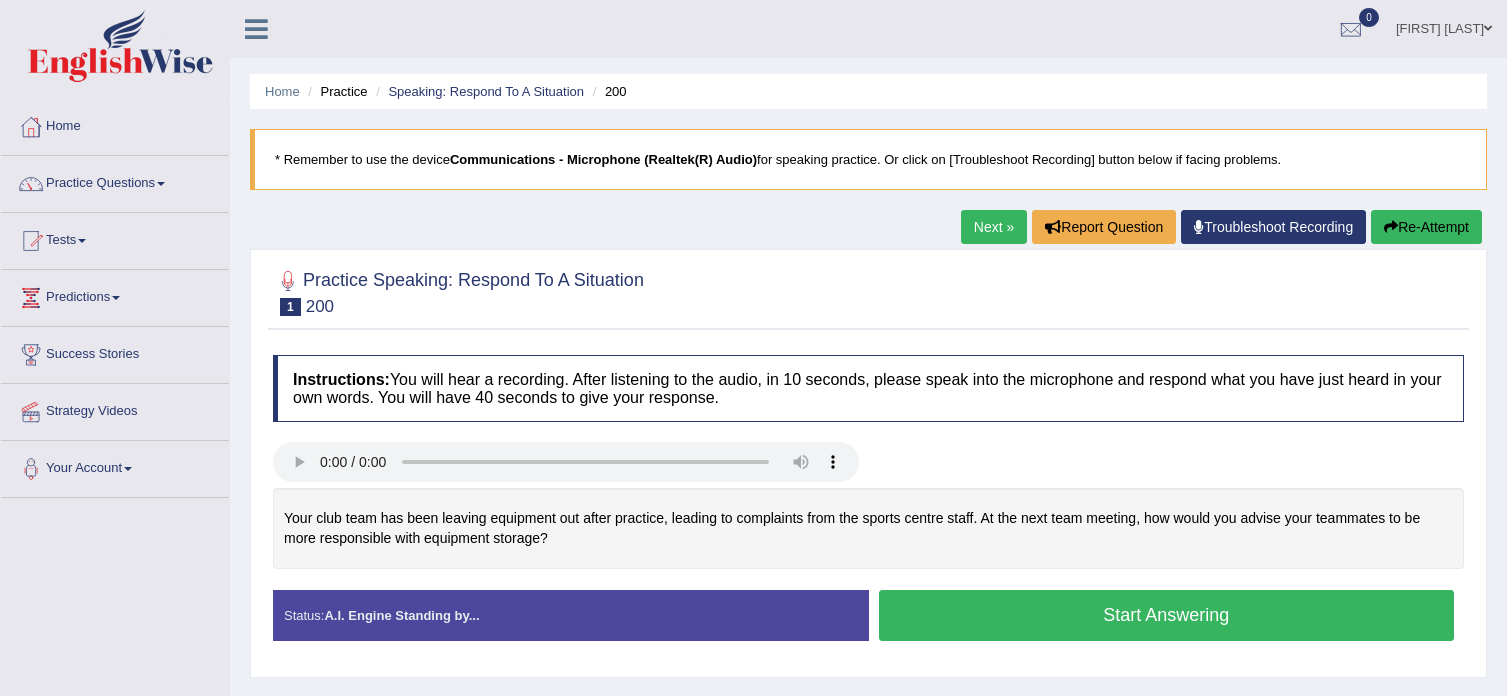 scroll, scrollTop: 0, scrollLeft: 0, axis: both 